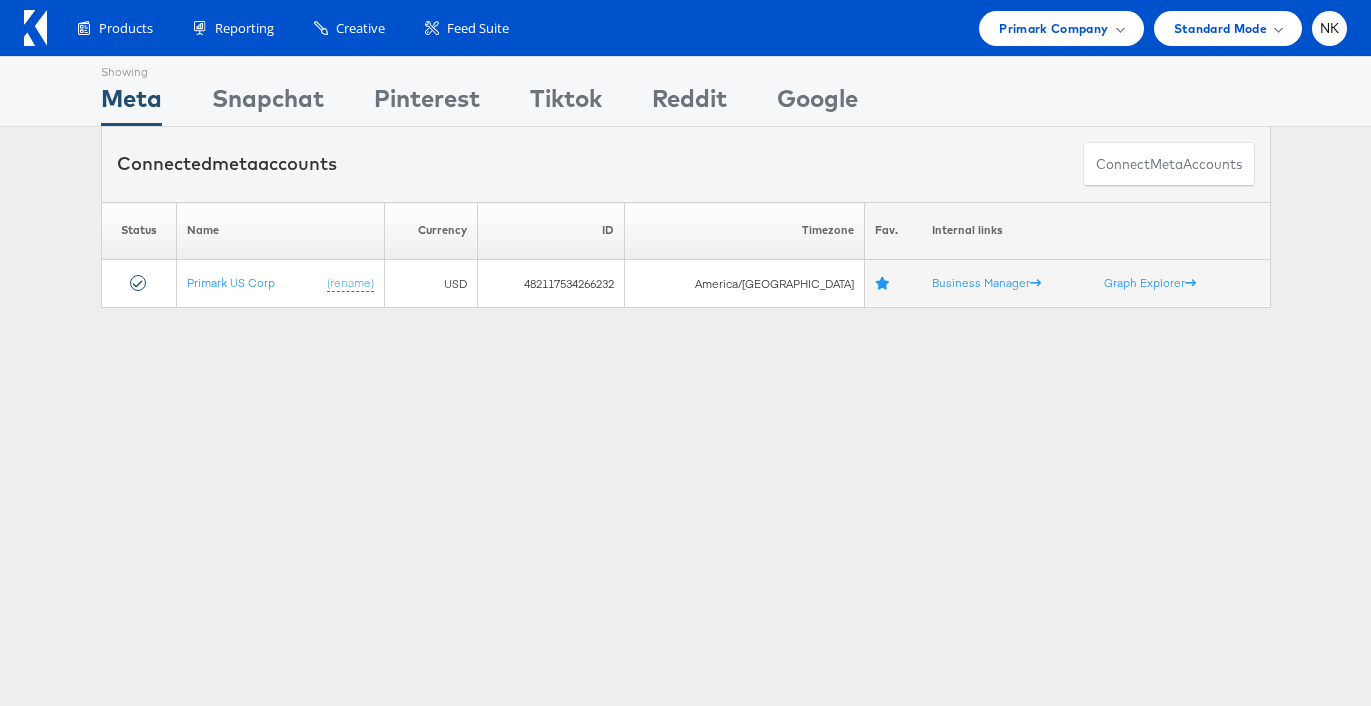 click 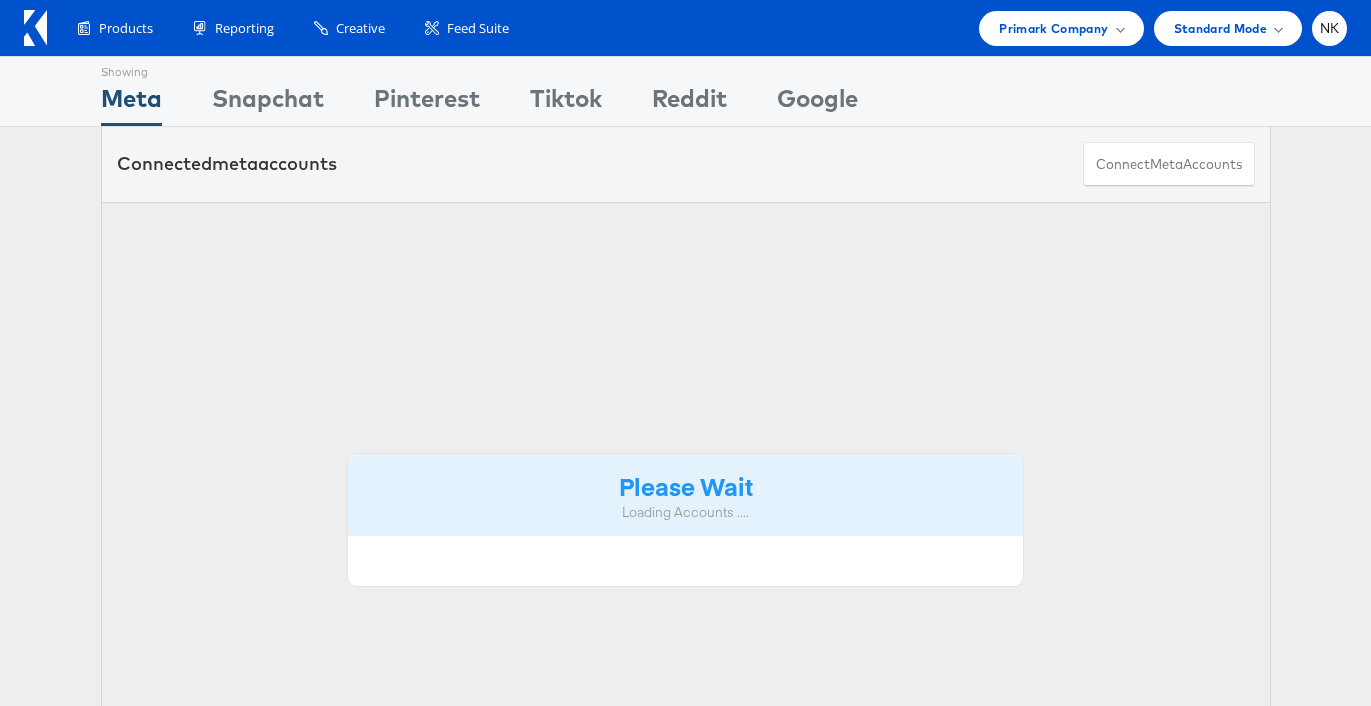 scroll, scrollTop: 0, scrollLeft: 0, axis: both 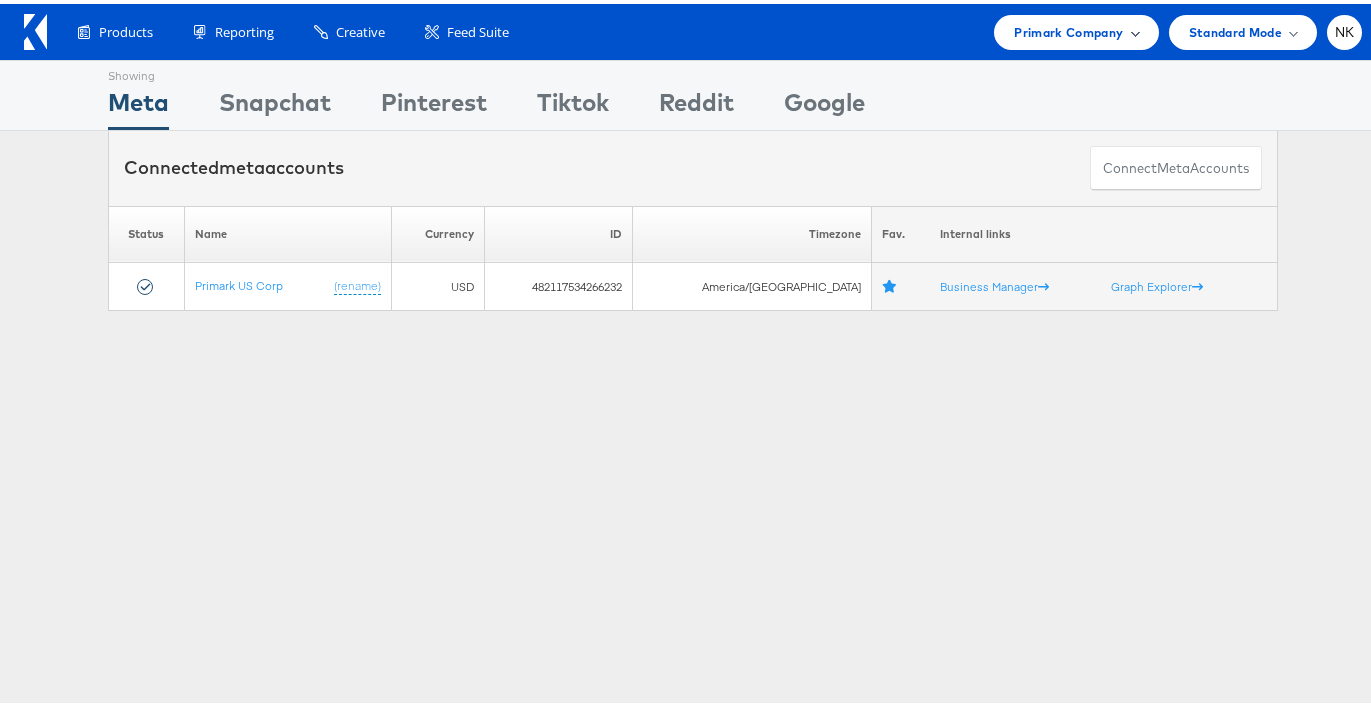 click on "Primark Company" at bounding box center [1068, 28] 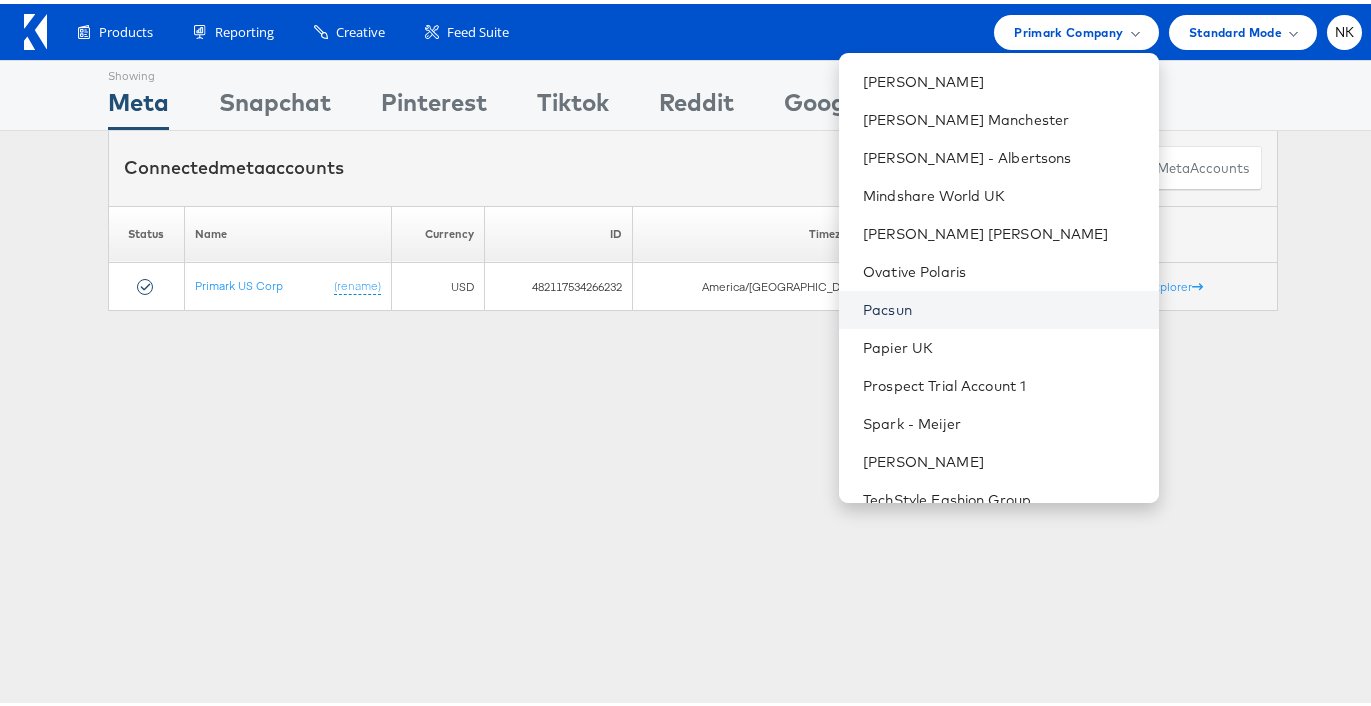 scroll, scrollTop: 1377, scrollLeft: 0, axis: vertical 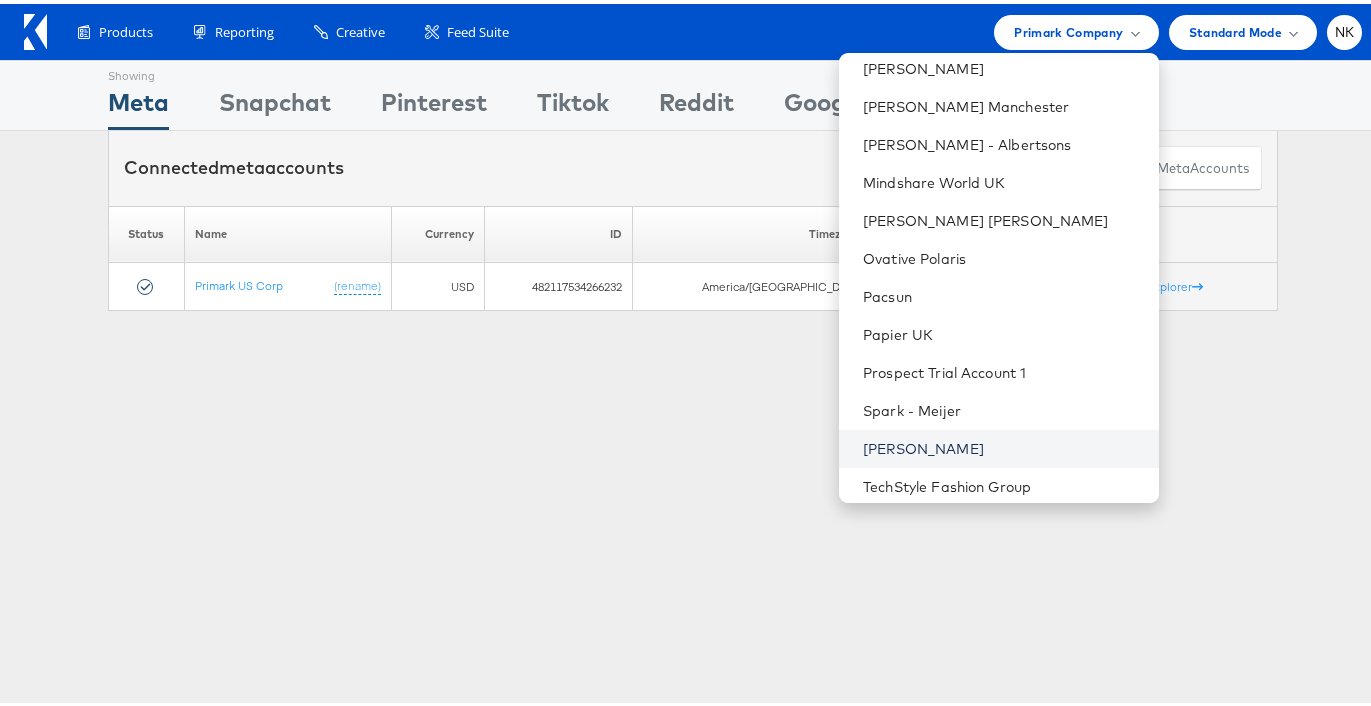 click on "[PERSON_NAME]" at bounding box center (1002, 445) 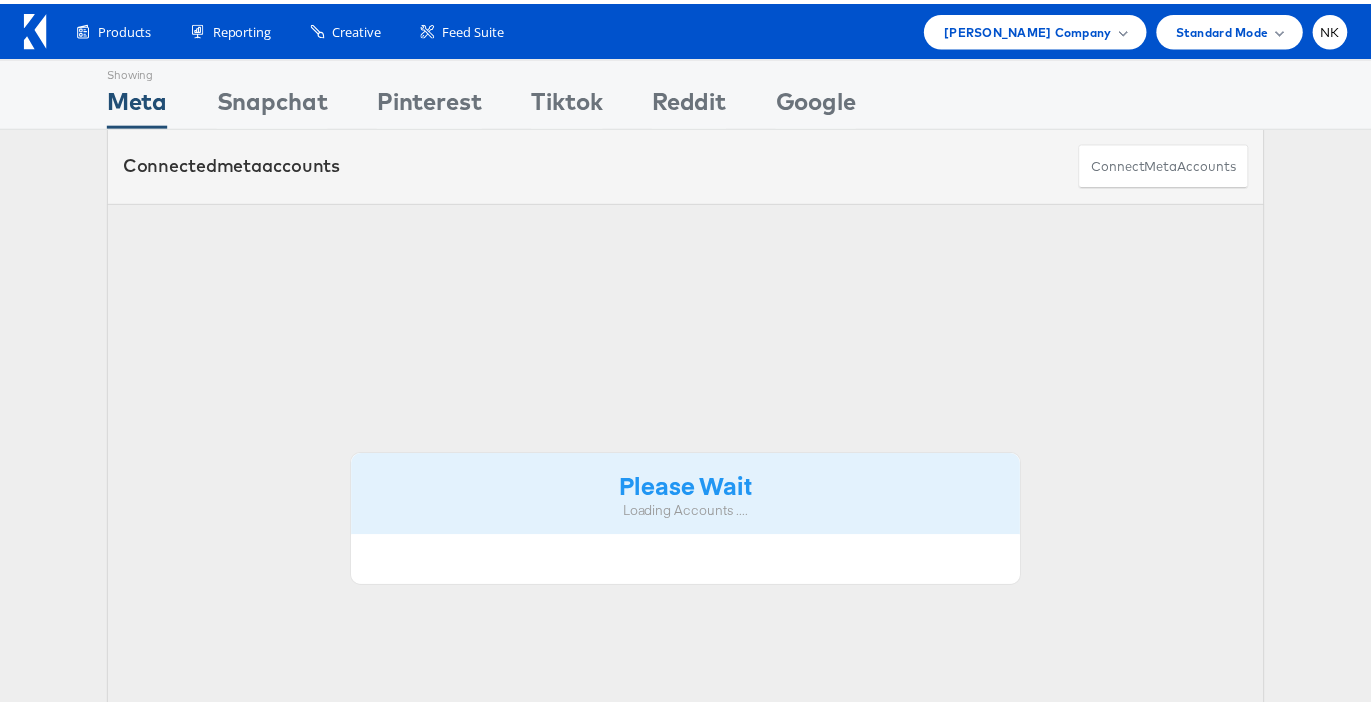 scroll, scrollTop: 0, scrollLeft: 0, axis: both 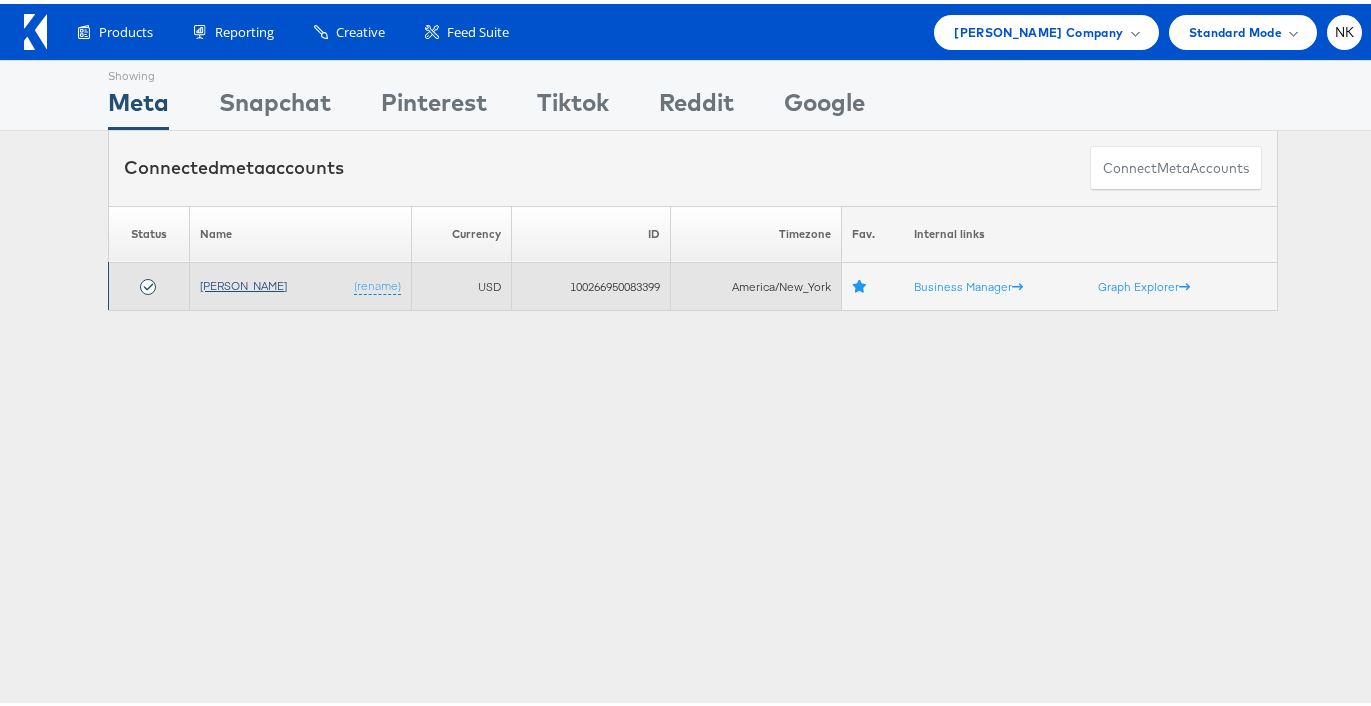 click on "[PERSON_NAME]" at bounding box center (243, 281) 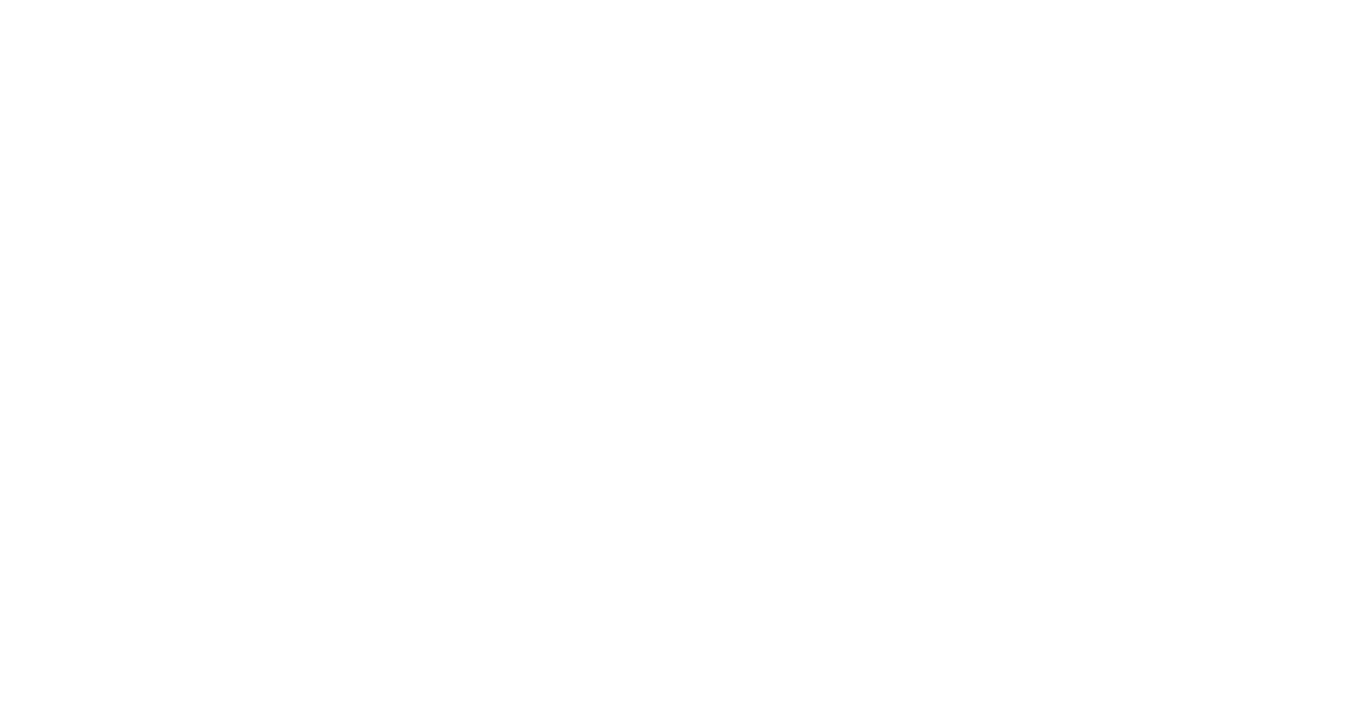 scroll, scrollTop: 0, scrollLeft: 0, axis: both 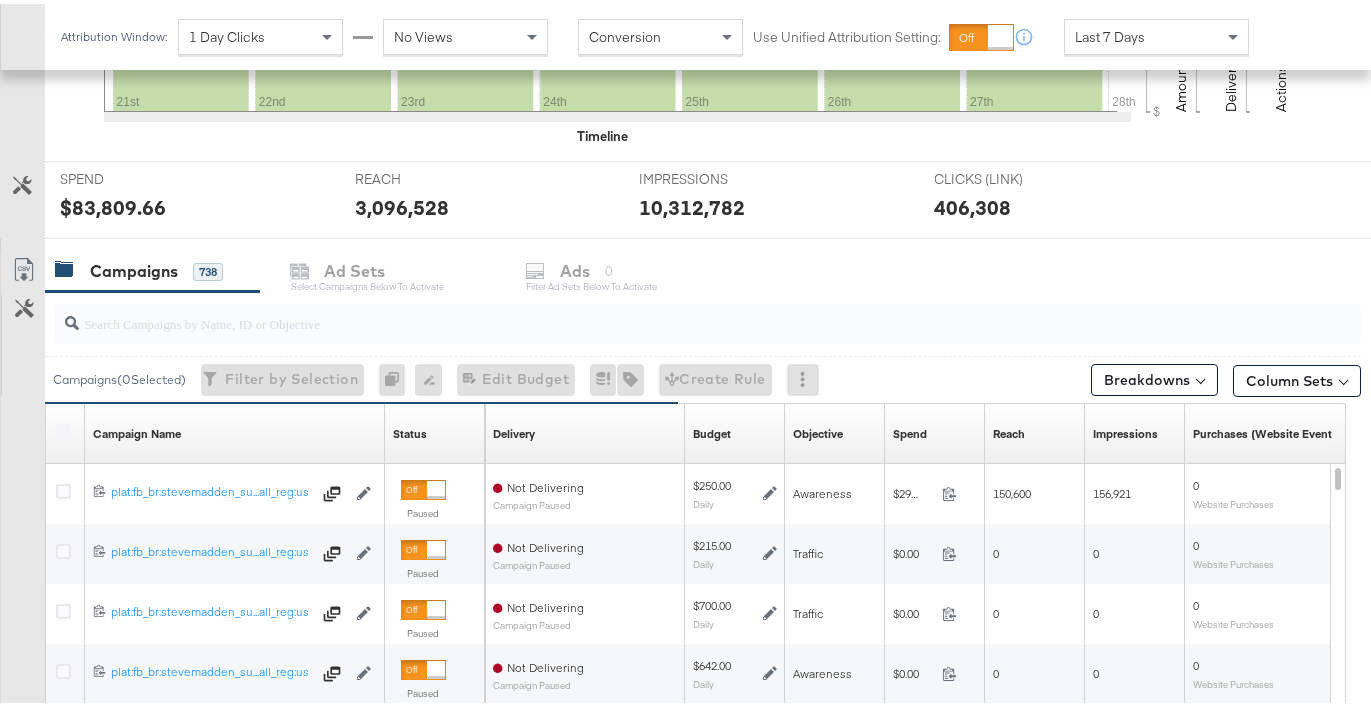 click at bounding box center [662, 311] 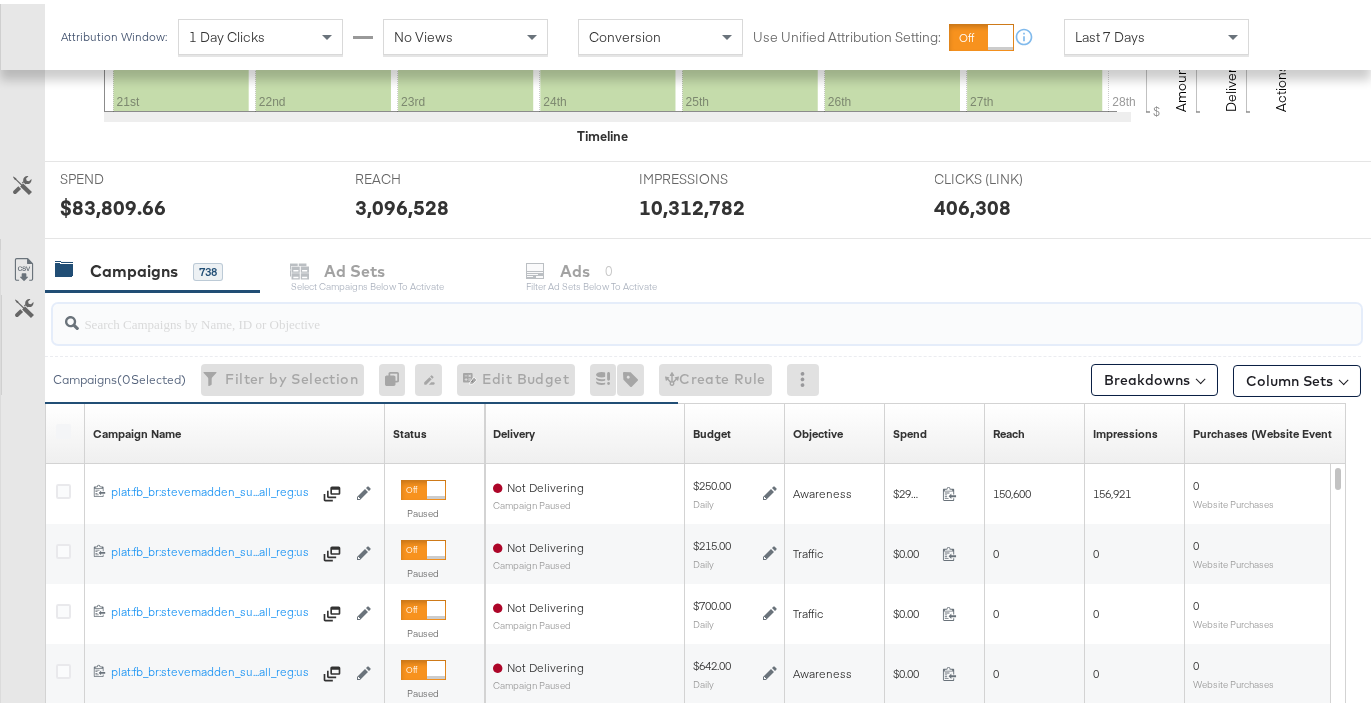 paste on "584648" 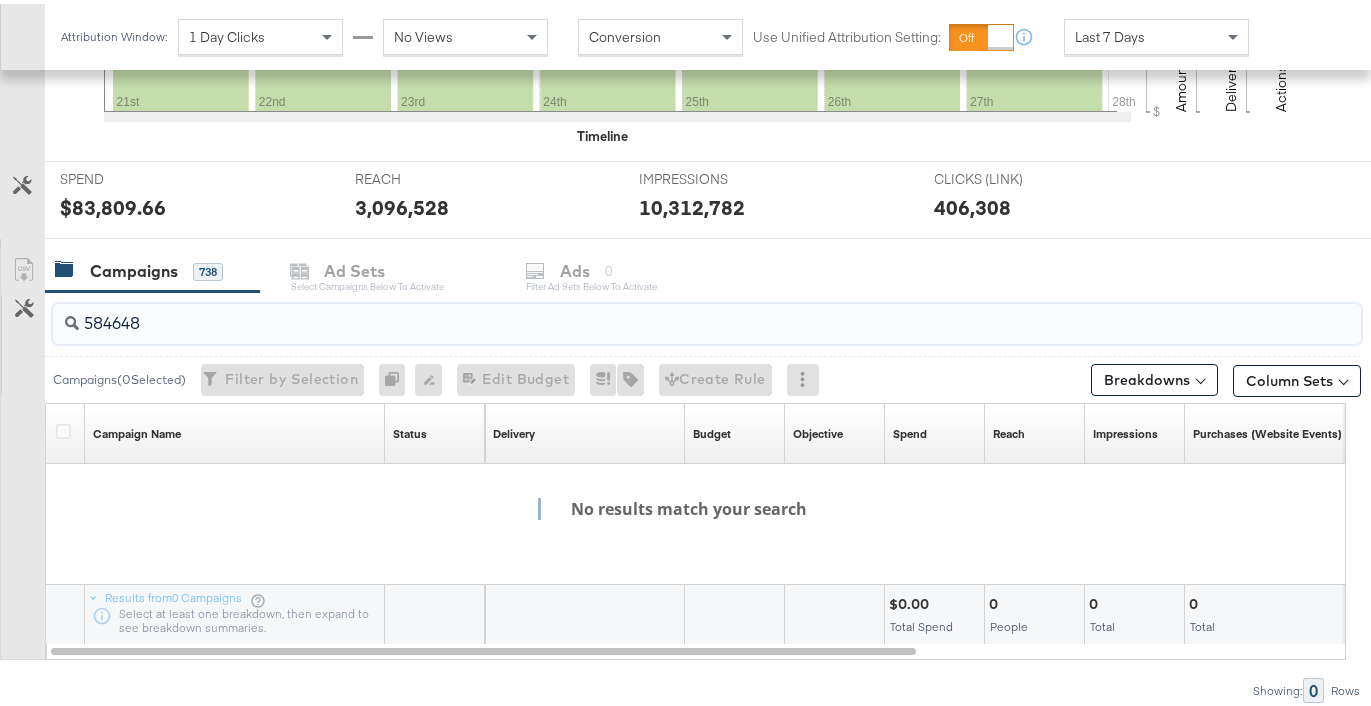 click on "584648" at bounding box center (662, 311) 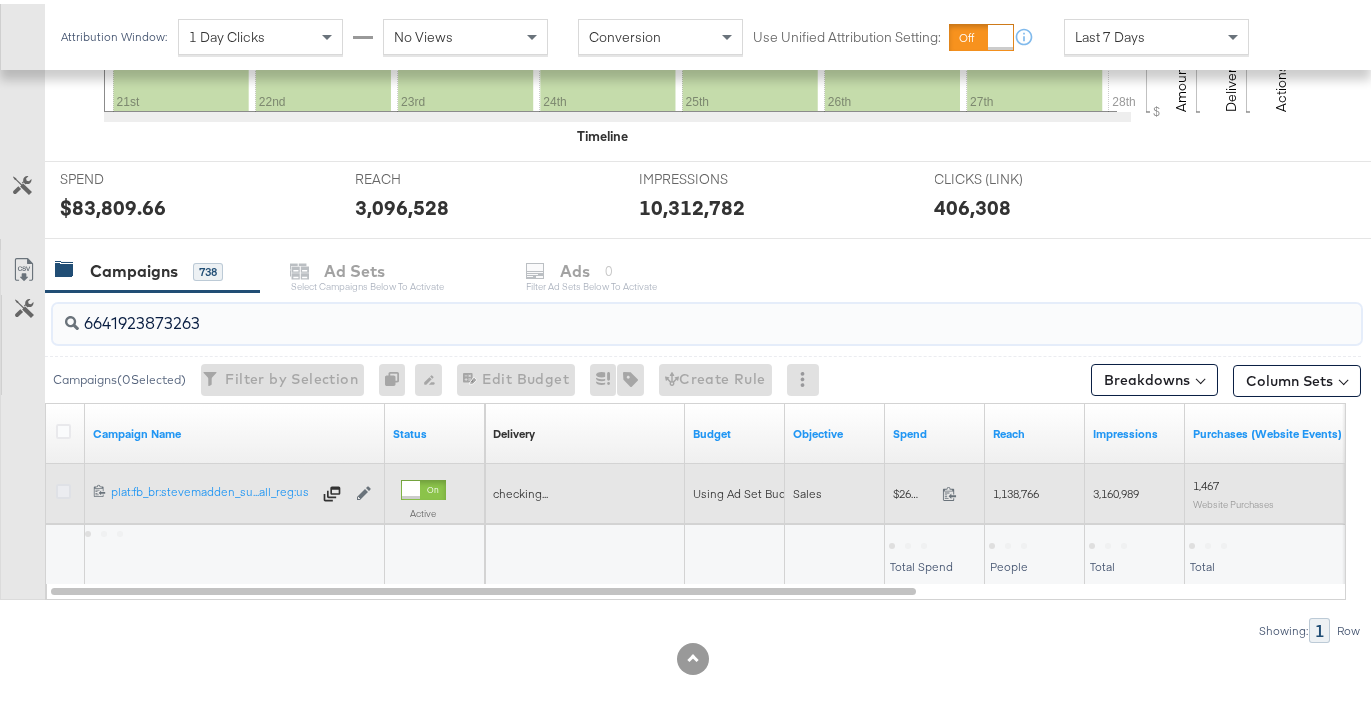type on "6641923873263" 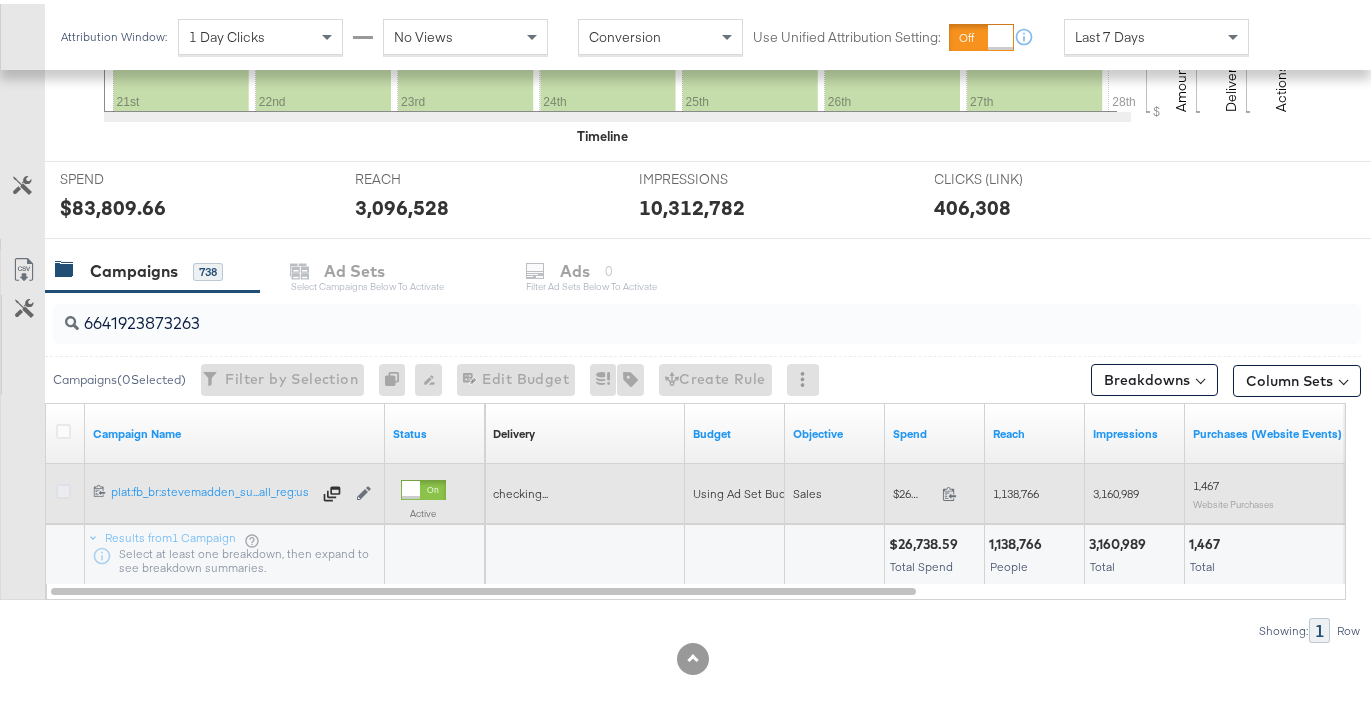 click at bounding box center [63, 487] 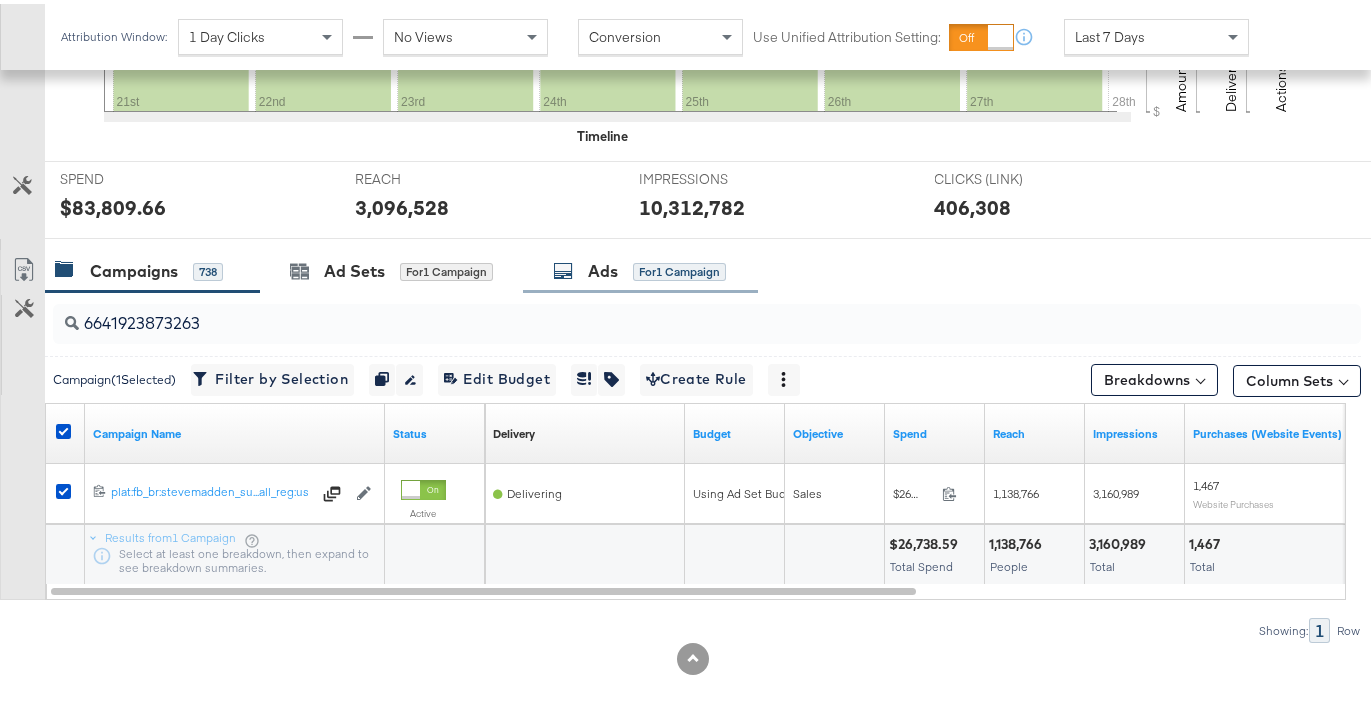 click at bounding box center [563, 267] 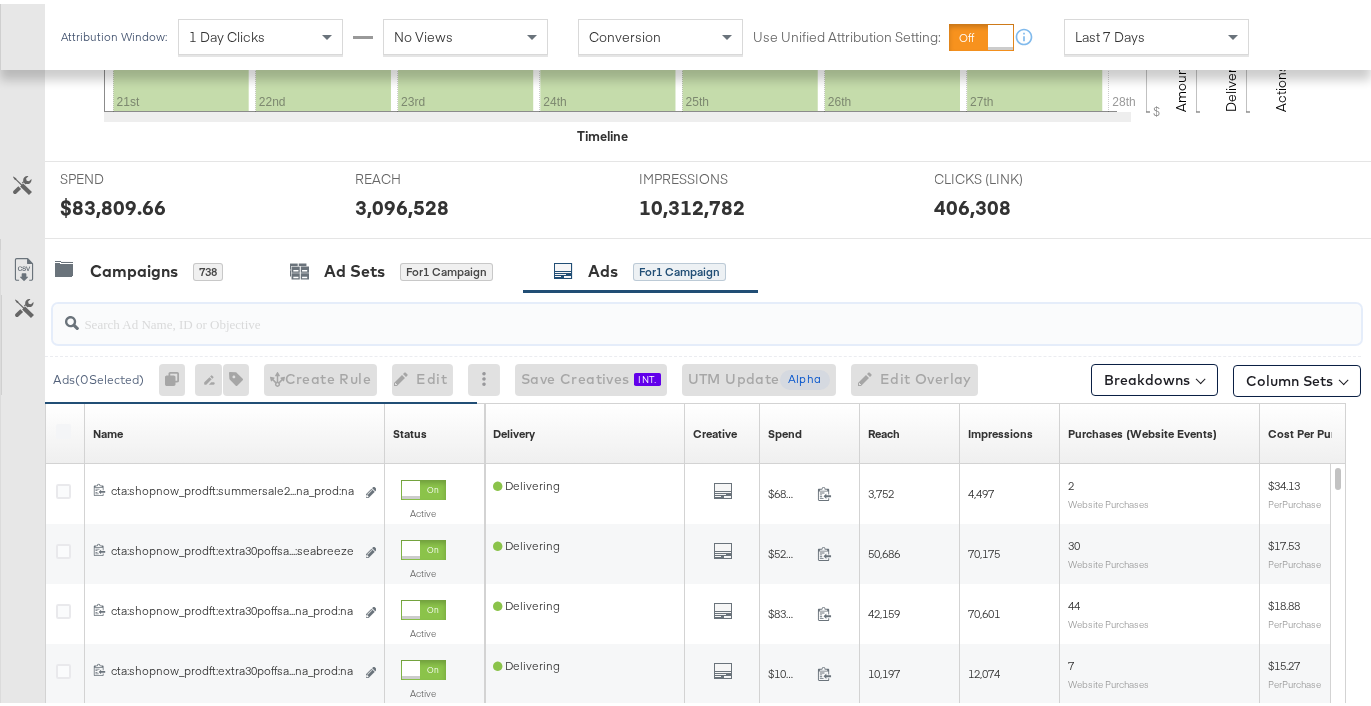 click at bounding box center (662, 311) 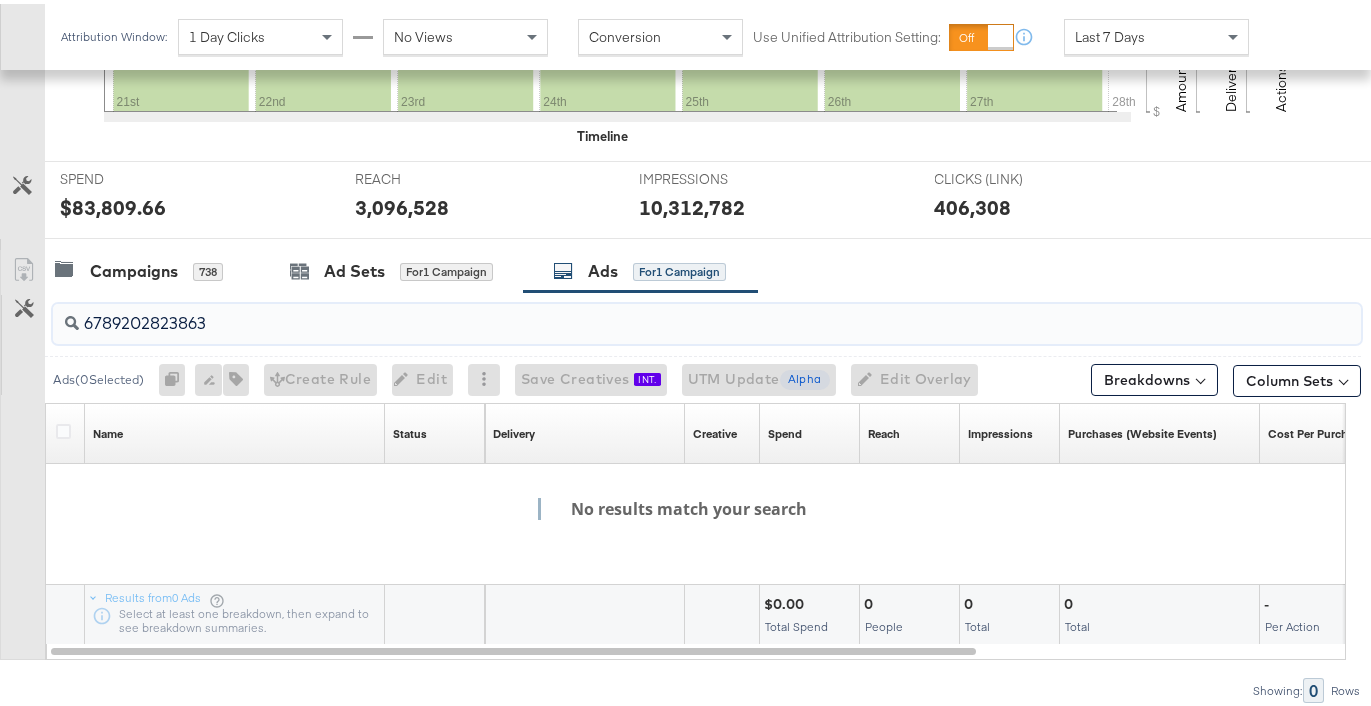 type on "6789202823863" 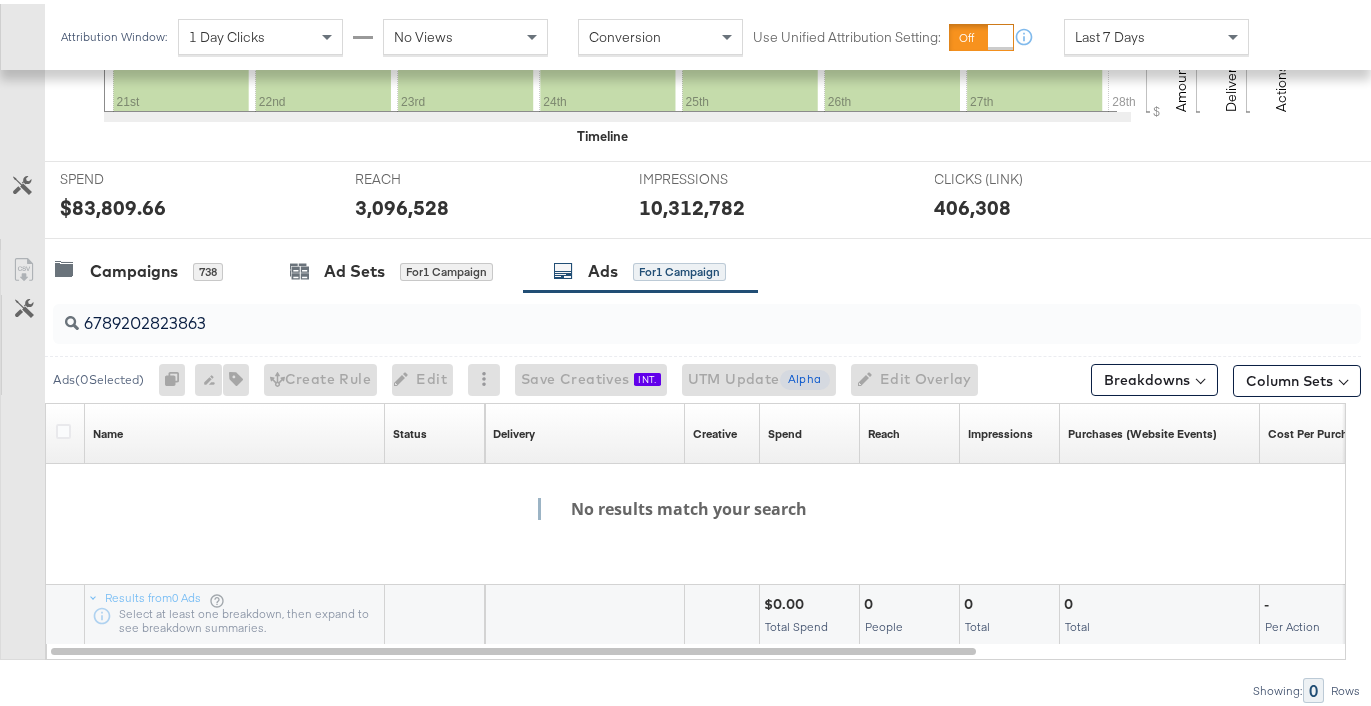 click on "6789202823863" at bounding box center [707, 320] 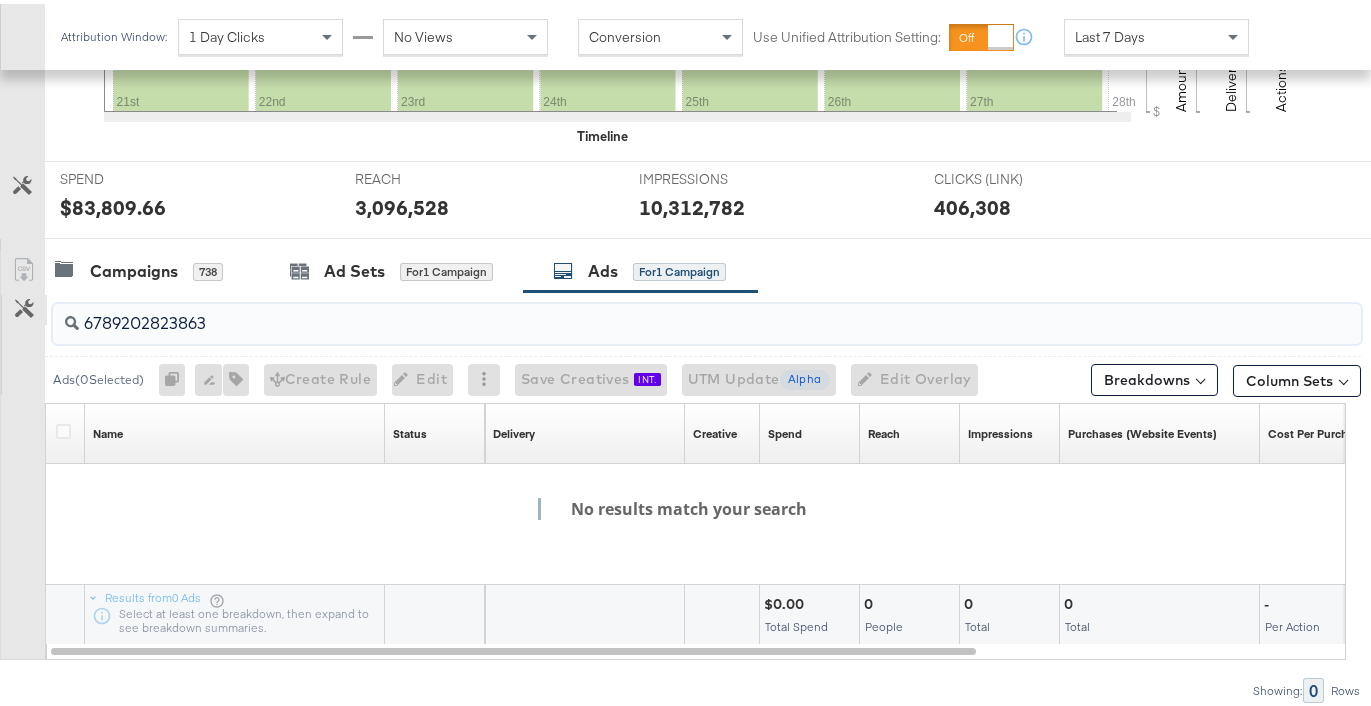 drag, startPoint x: 267, startPoint y: 319, endPoint x: 17, endPoint y: 319, distance: 250 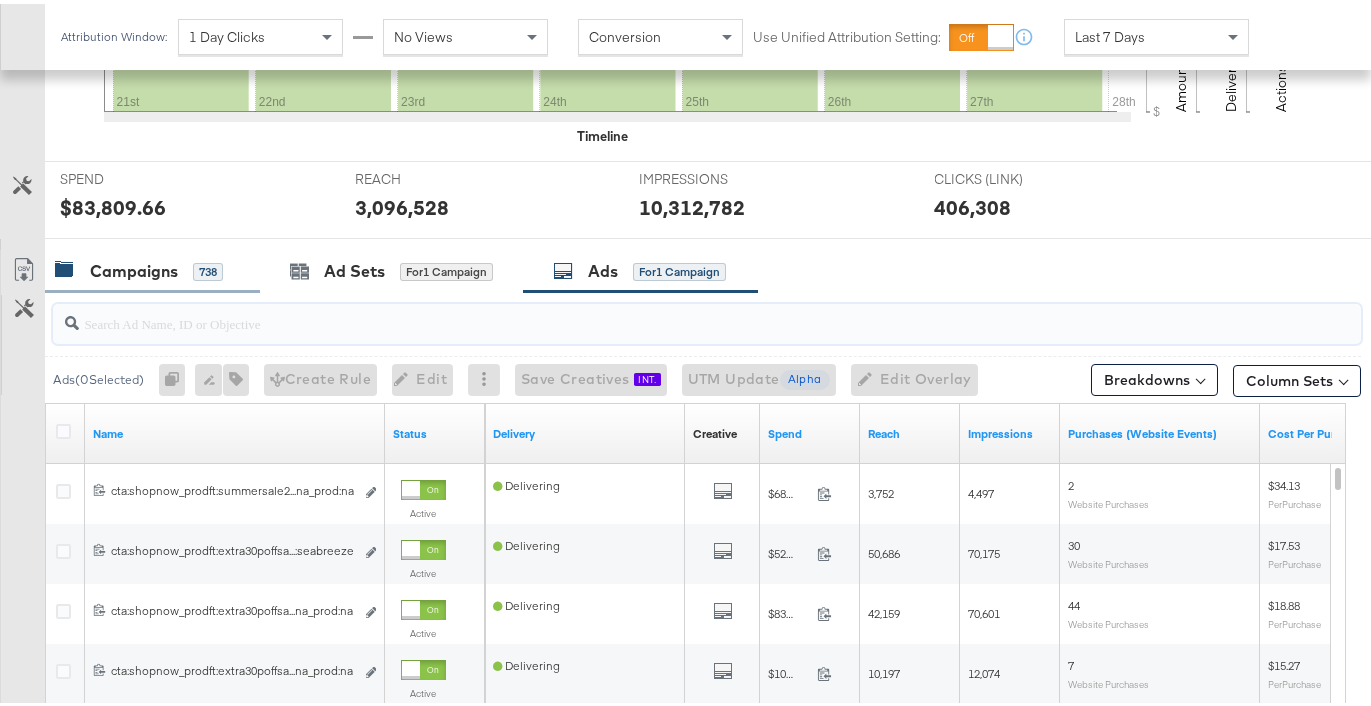type 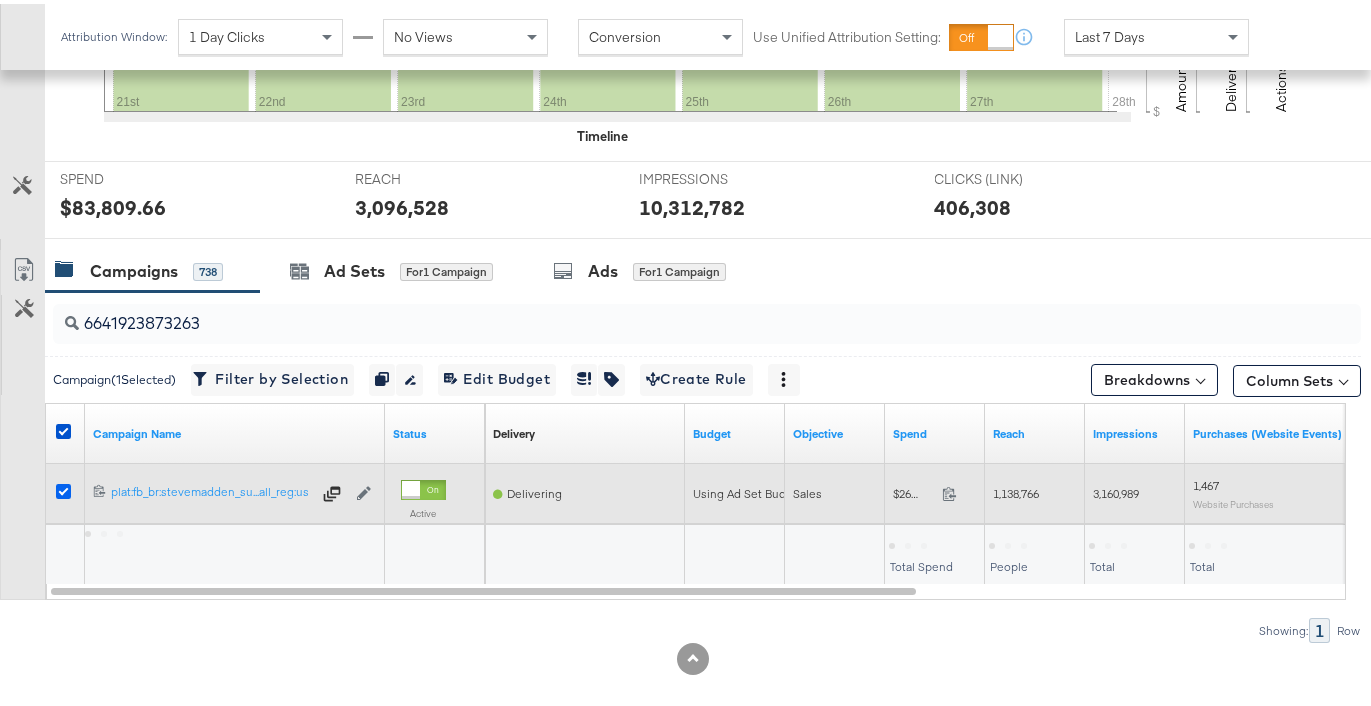 click at bounding box center (63, 487) 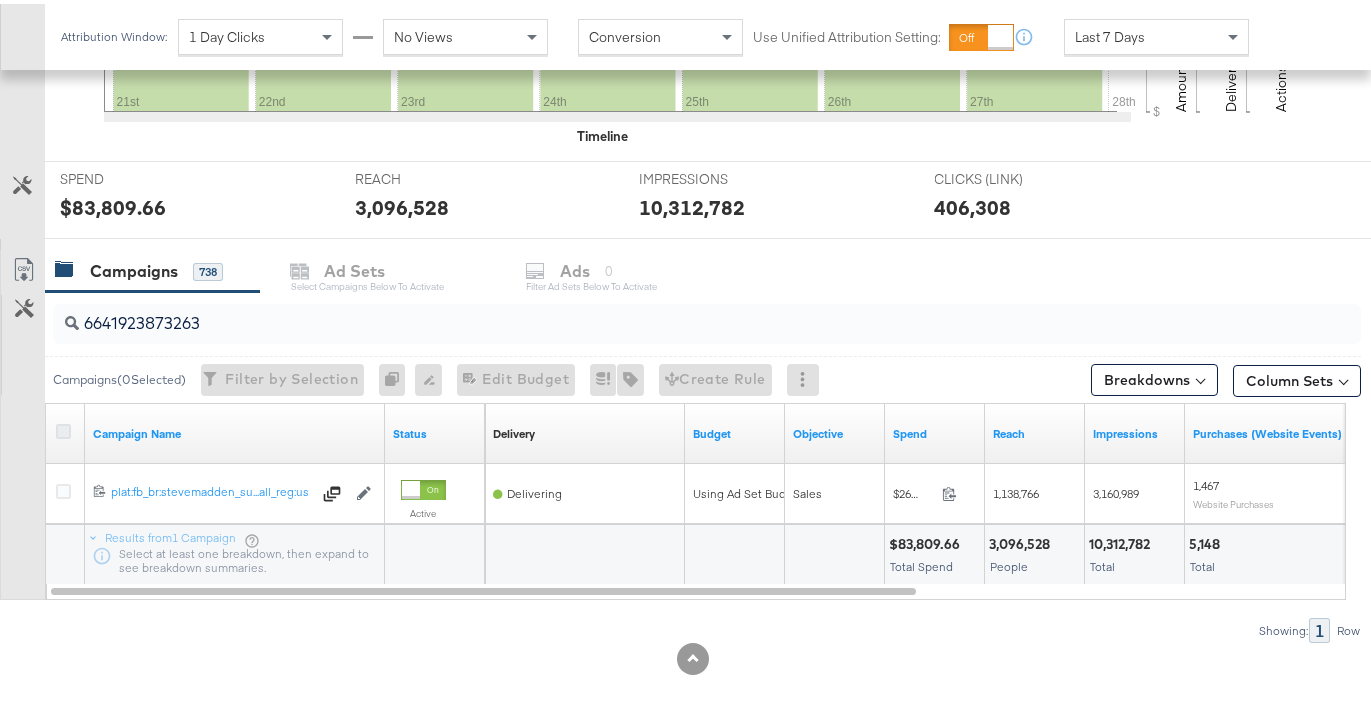 click at bounding box center (63, 427) 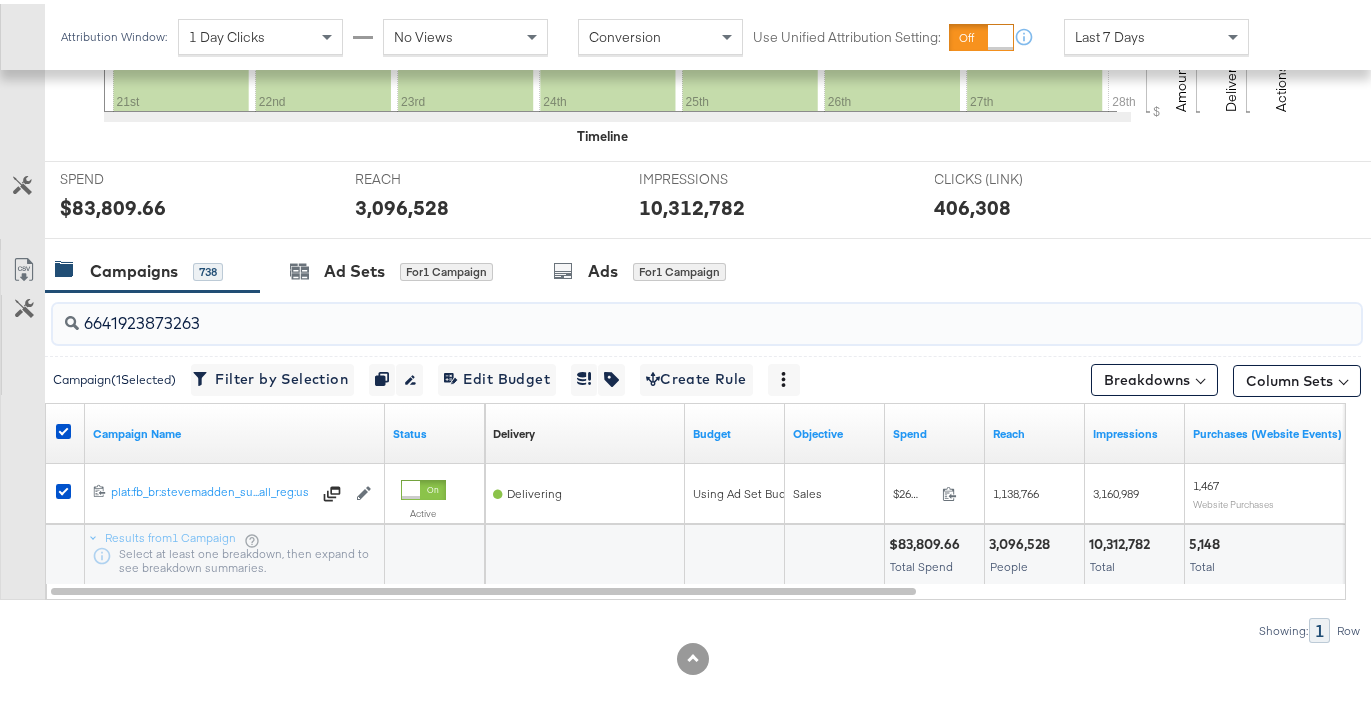 click on "6641923873263" at bounding box center [662, 311] 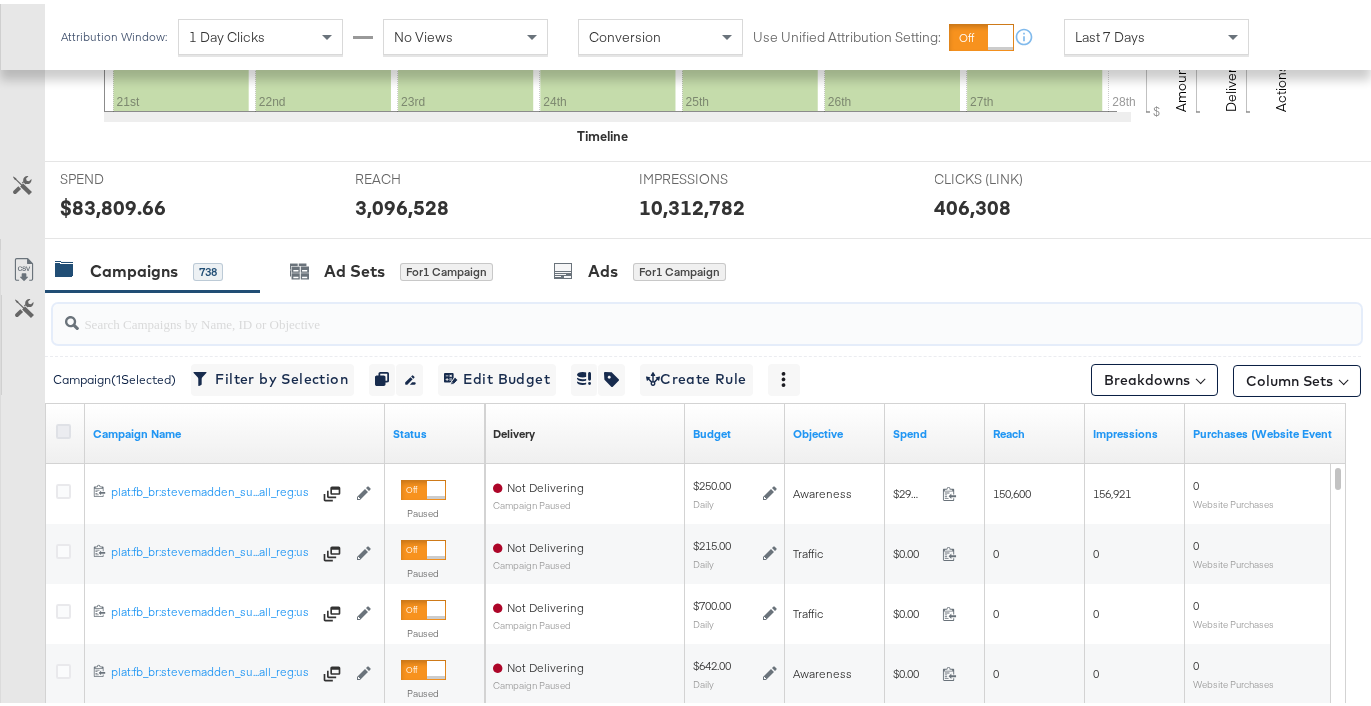 type 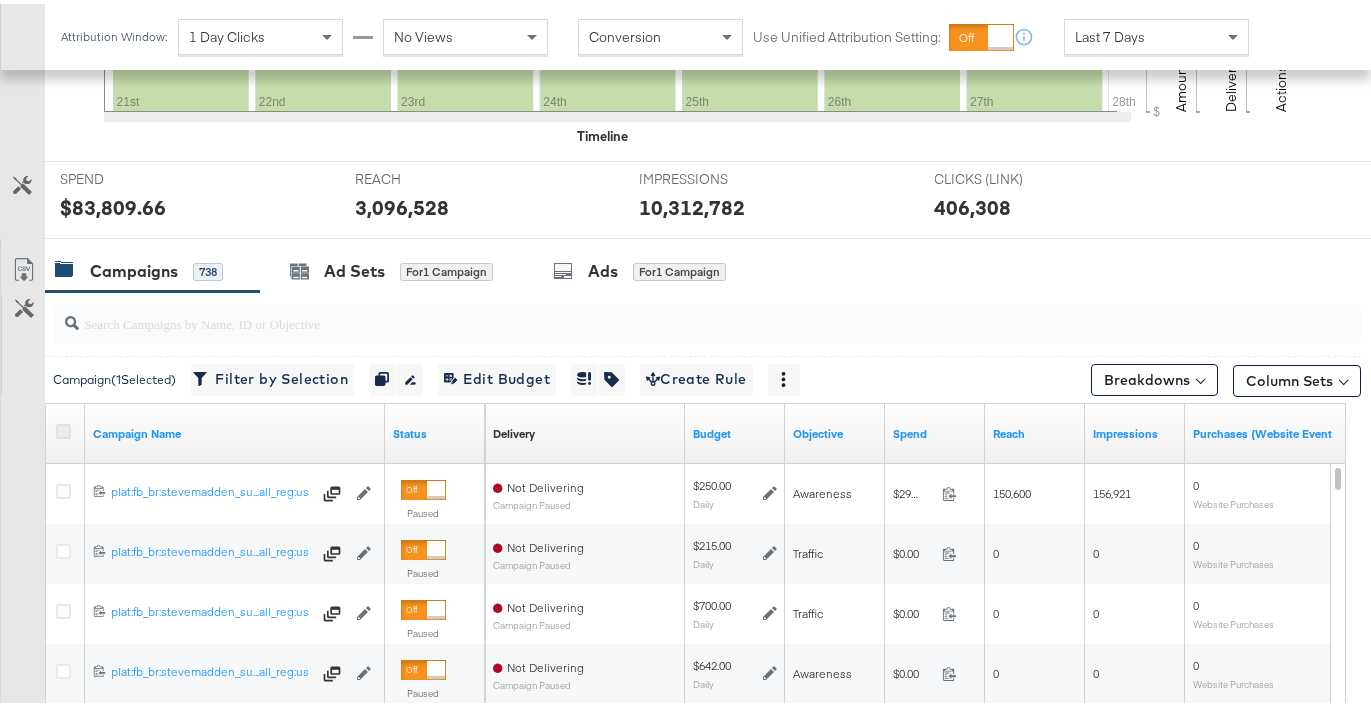 click at bounding box center (63, 427) 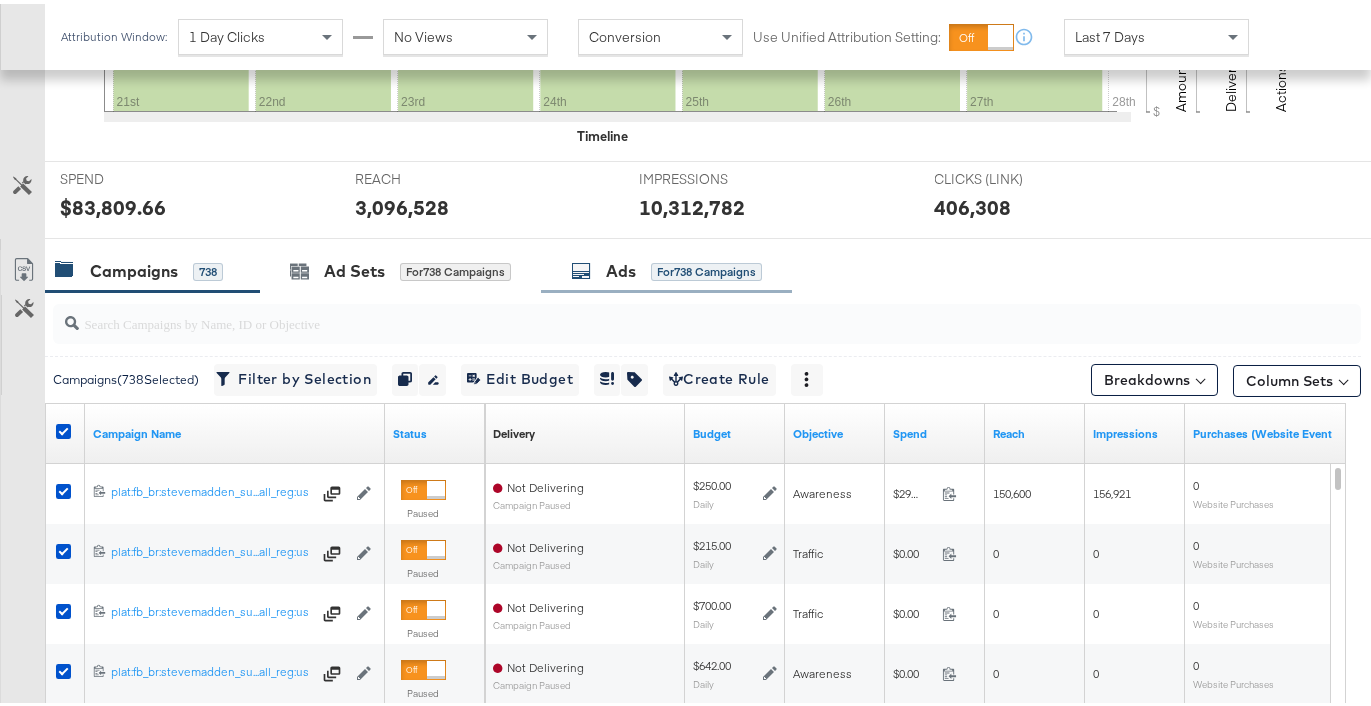 click on "Ads for  738   Campaigns" at bounding box center [666, 267] 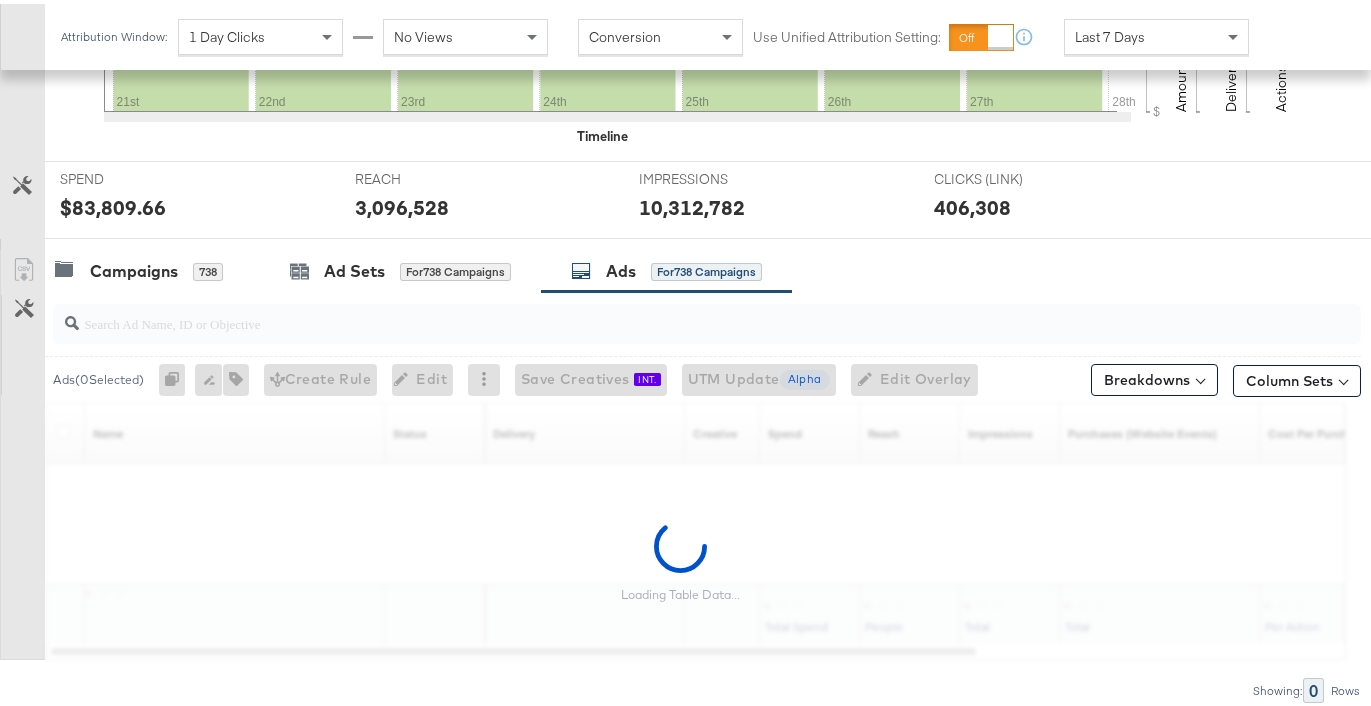 click at bounding box center (662, 311) 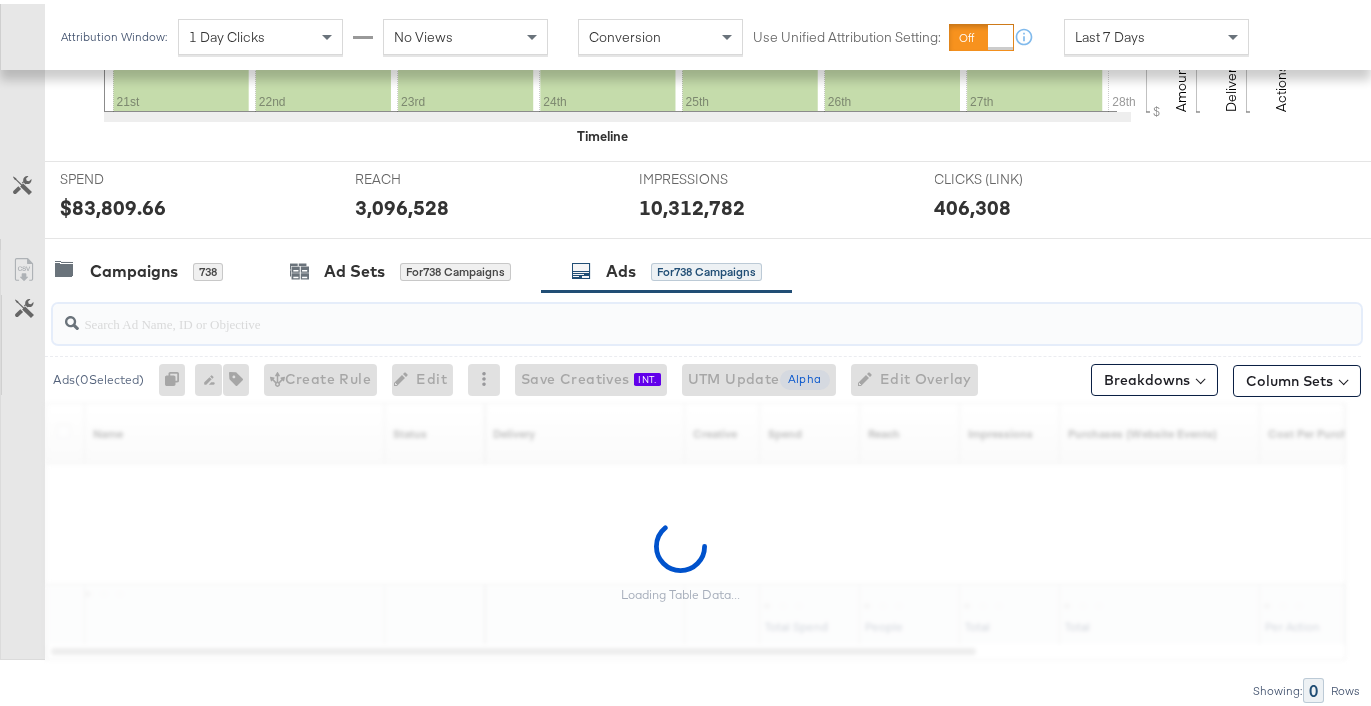 paste on "6789202823863" 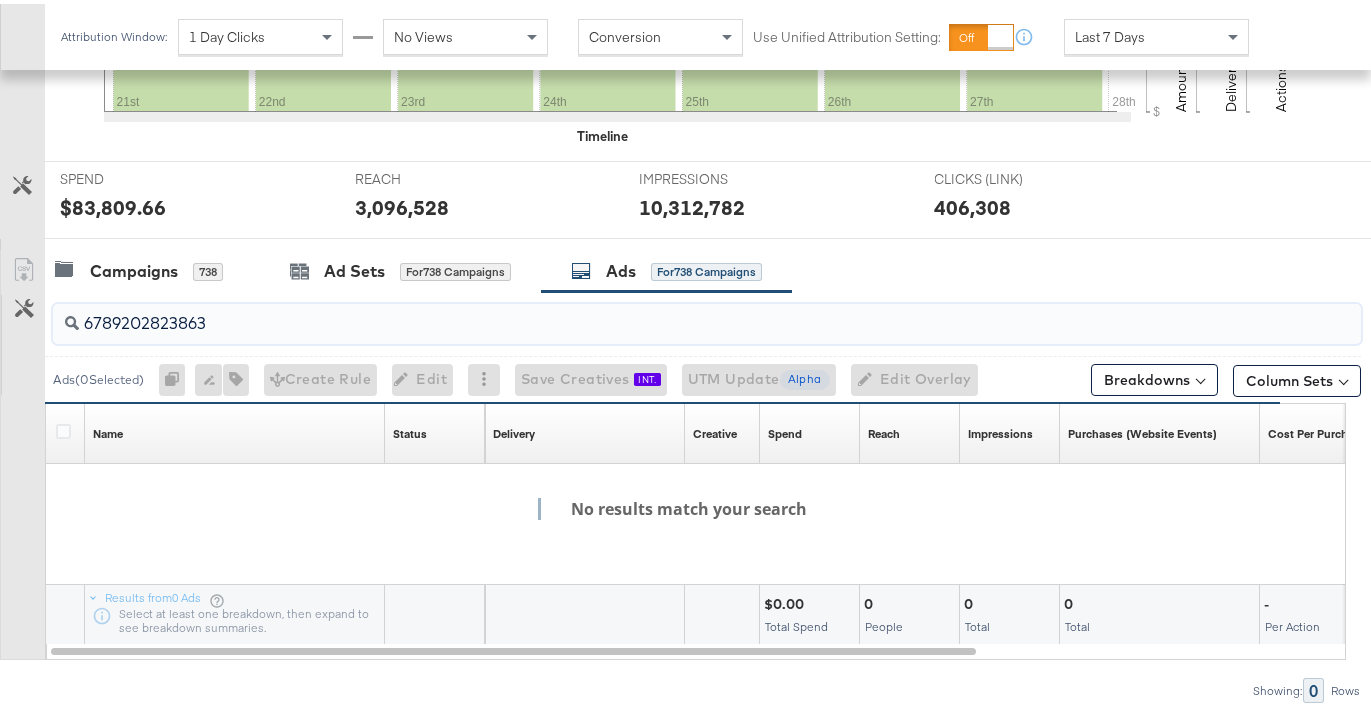 click on "6789202823863" at bounding box center (662, 311) 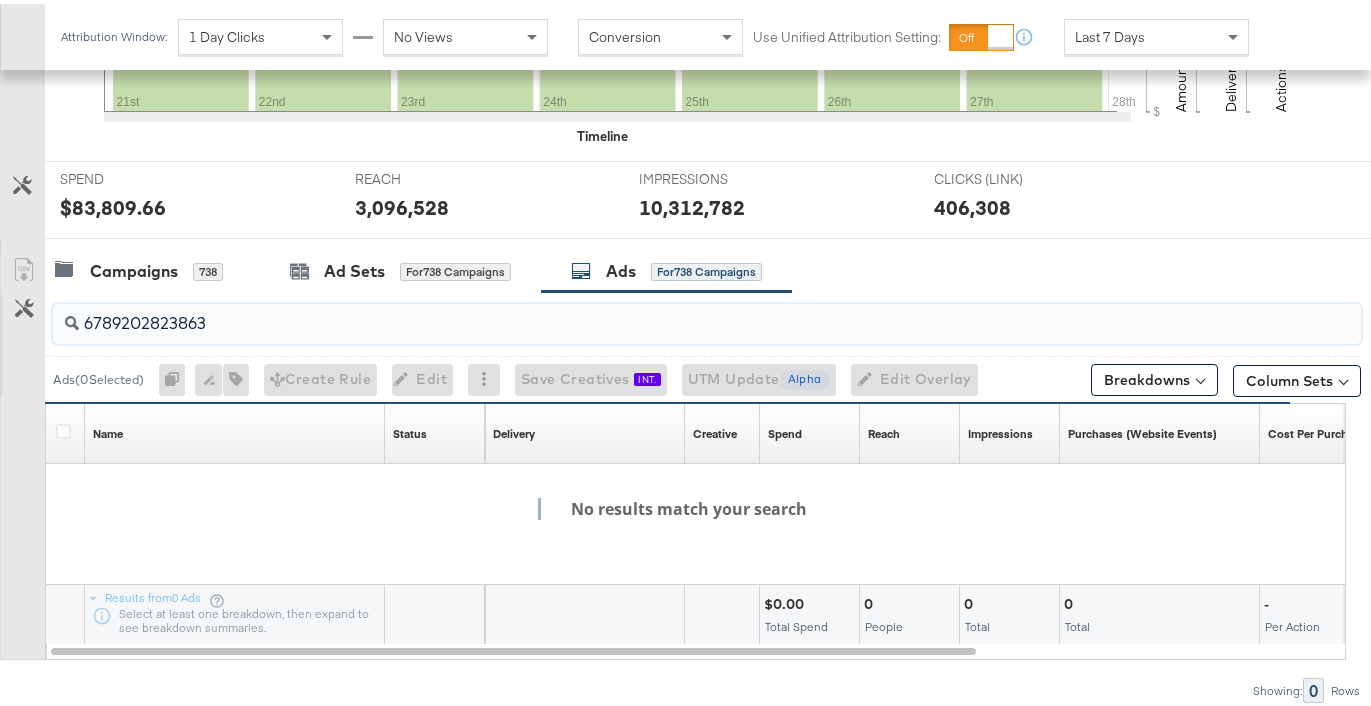 type on "6789202823863" 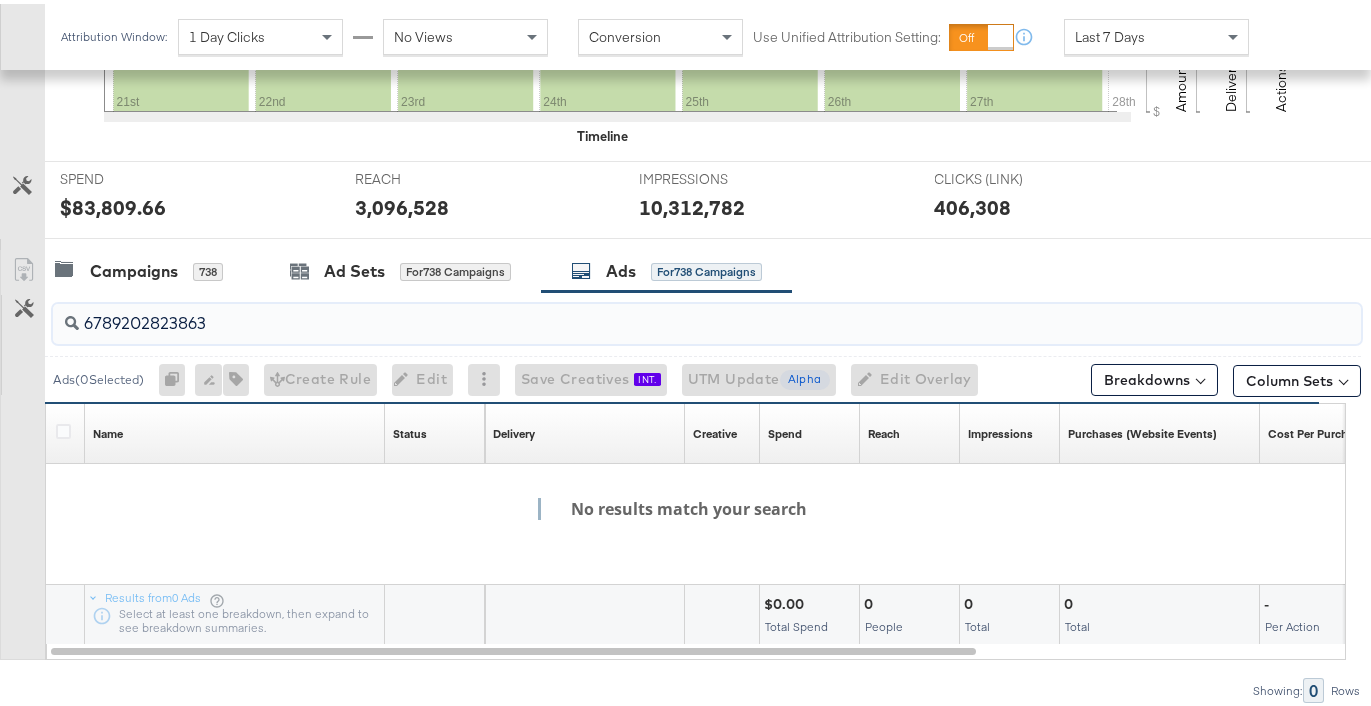 click on "6789202823863" at bounding box center (662, 311) 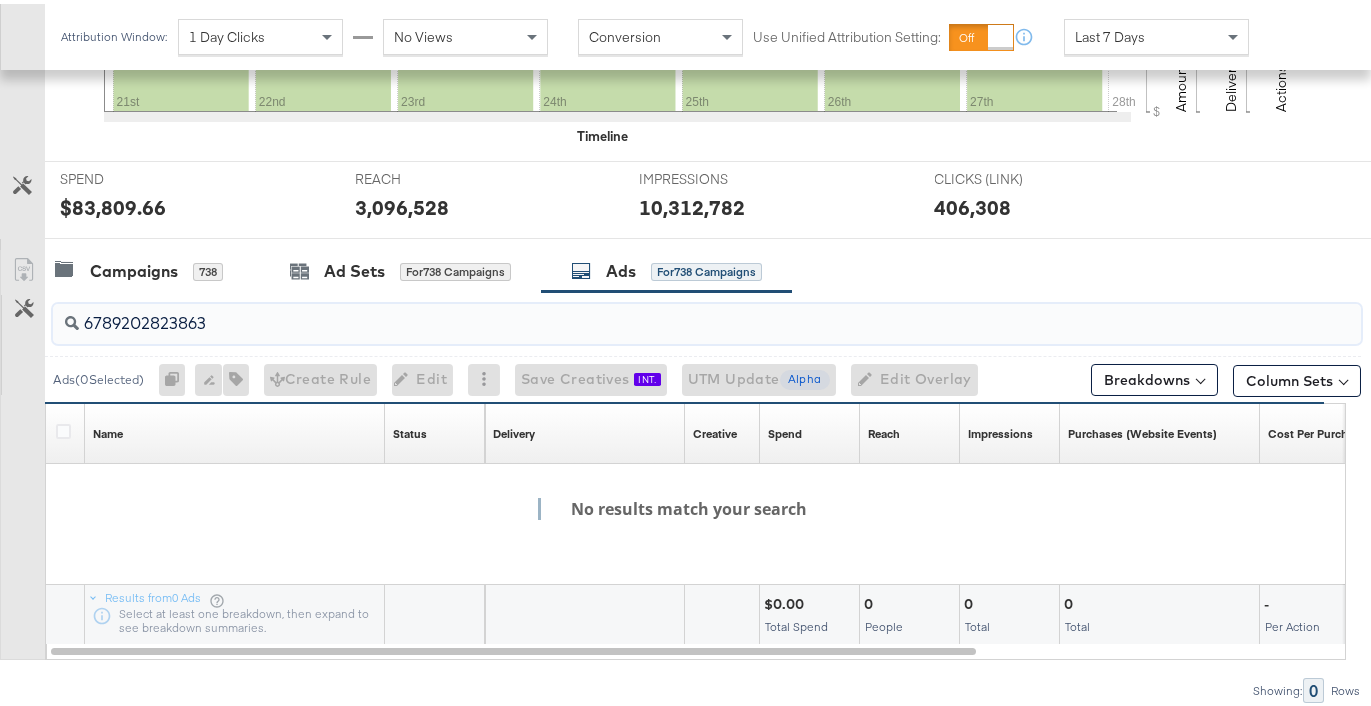 drag, startPoint x: 280, startPoint y: 334, endPoint x: 49, endPoint y: 325, distance: 231.17526 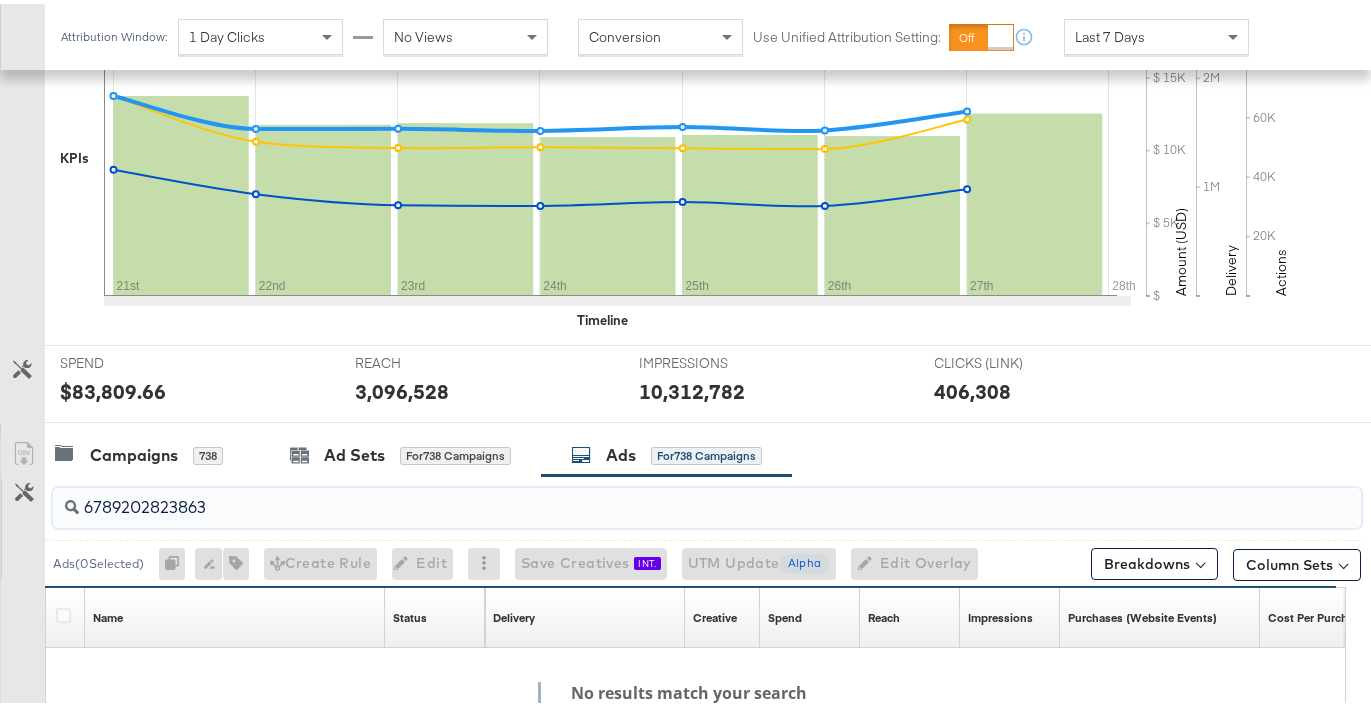 scroll, scrollTop: 589, scrollLeft: 0, axis: vertical 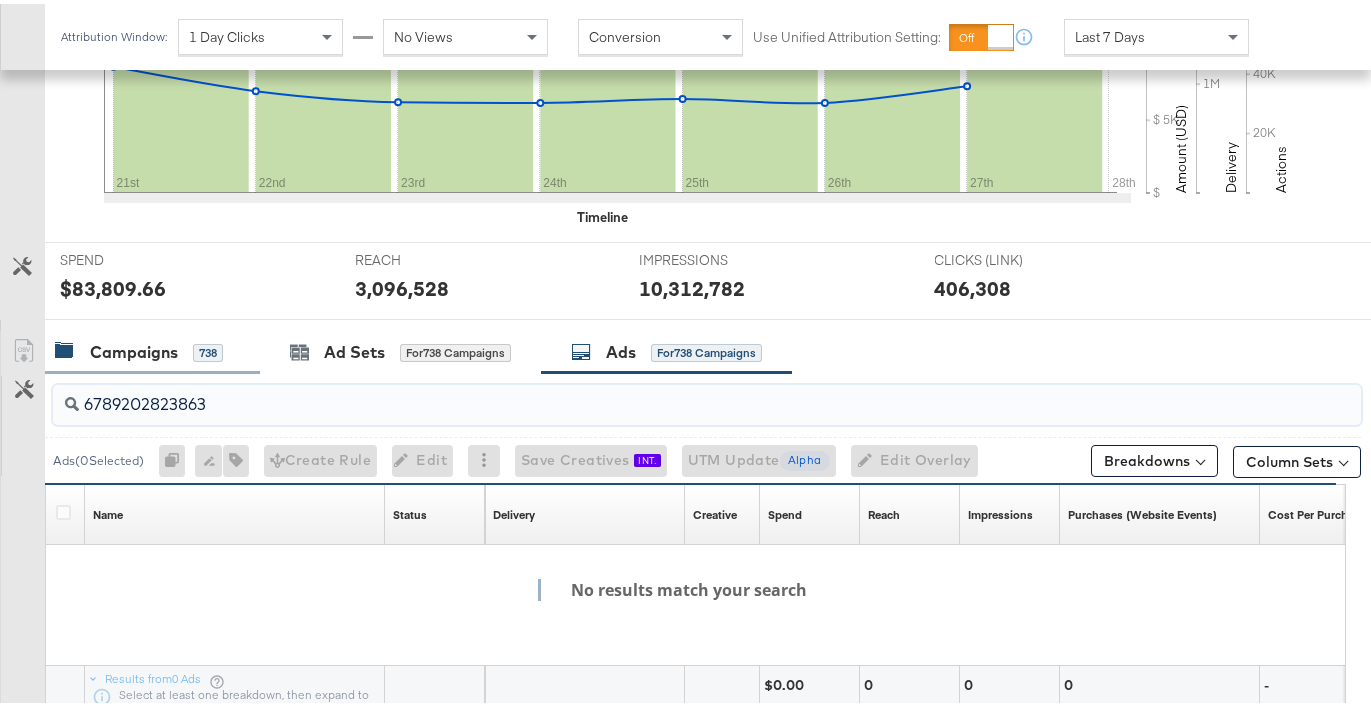 click on "Campaigns" at bounding box center (134, 348) 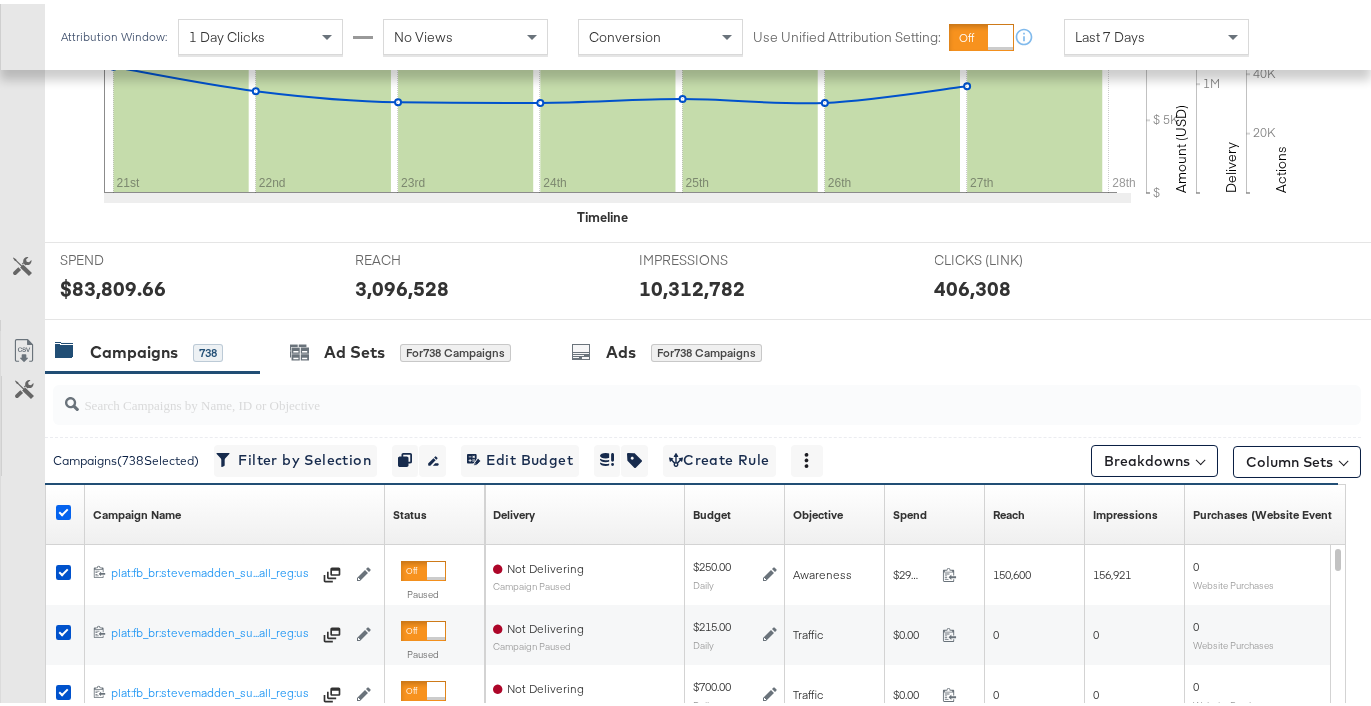 click at bounding box center (63, 508) 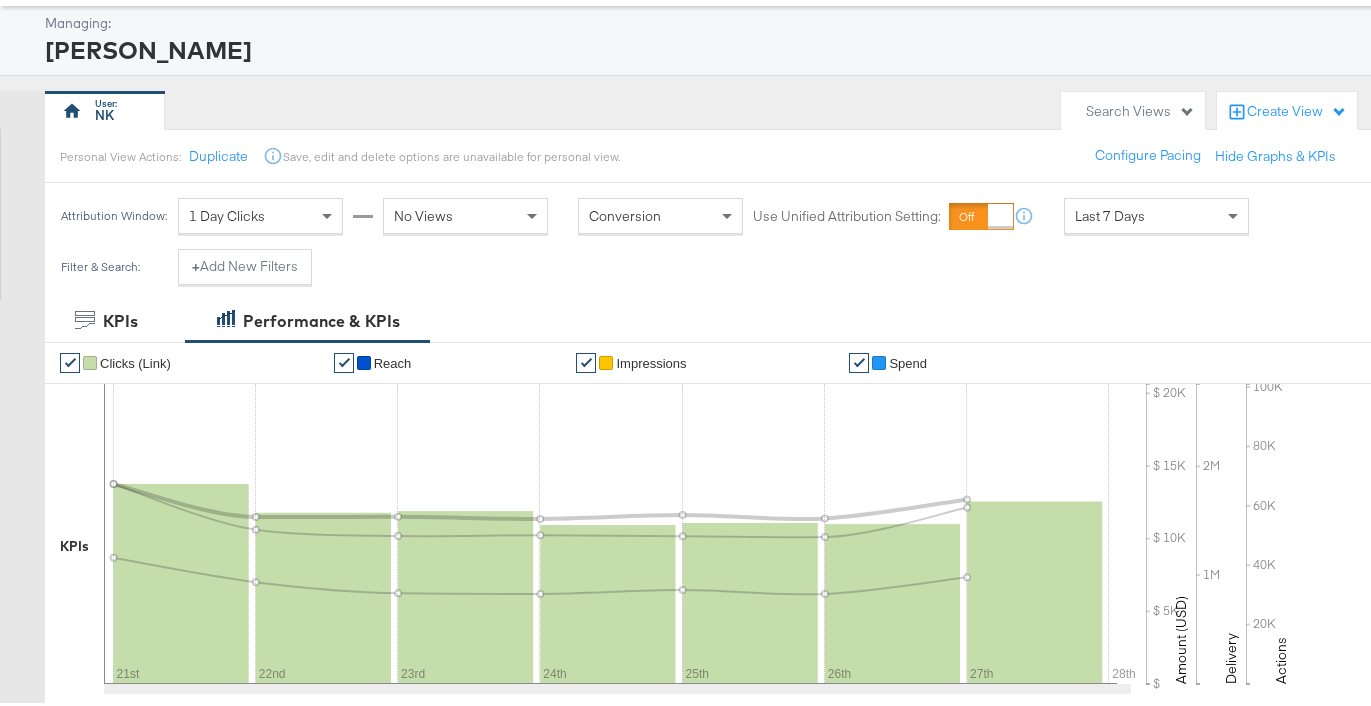 scroll, scrollTop: 0, scrollLeft: 0, axis: both 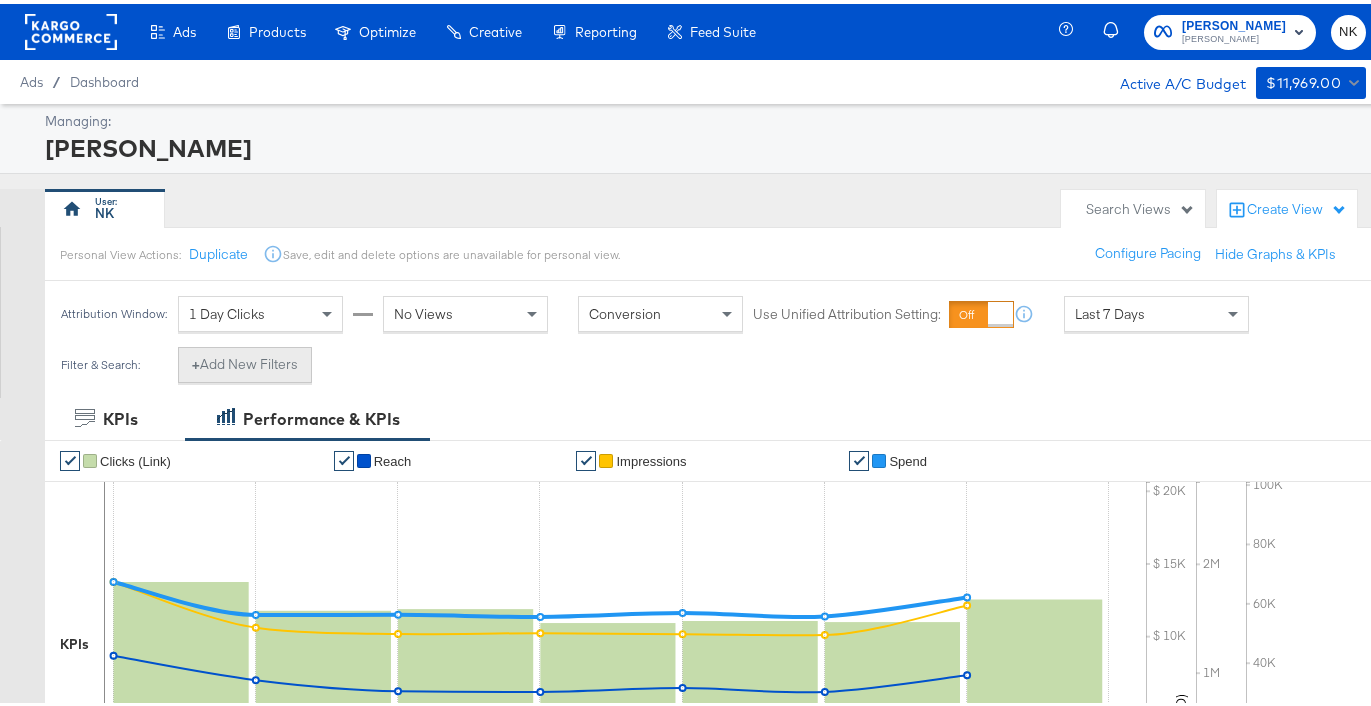 click on "+  Add New Filters" at bounding box center [245, 361] 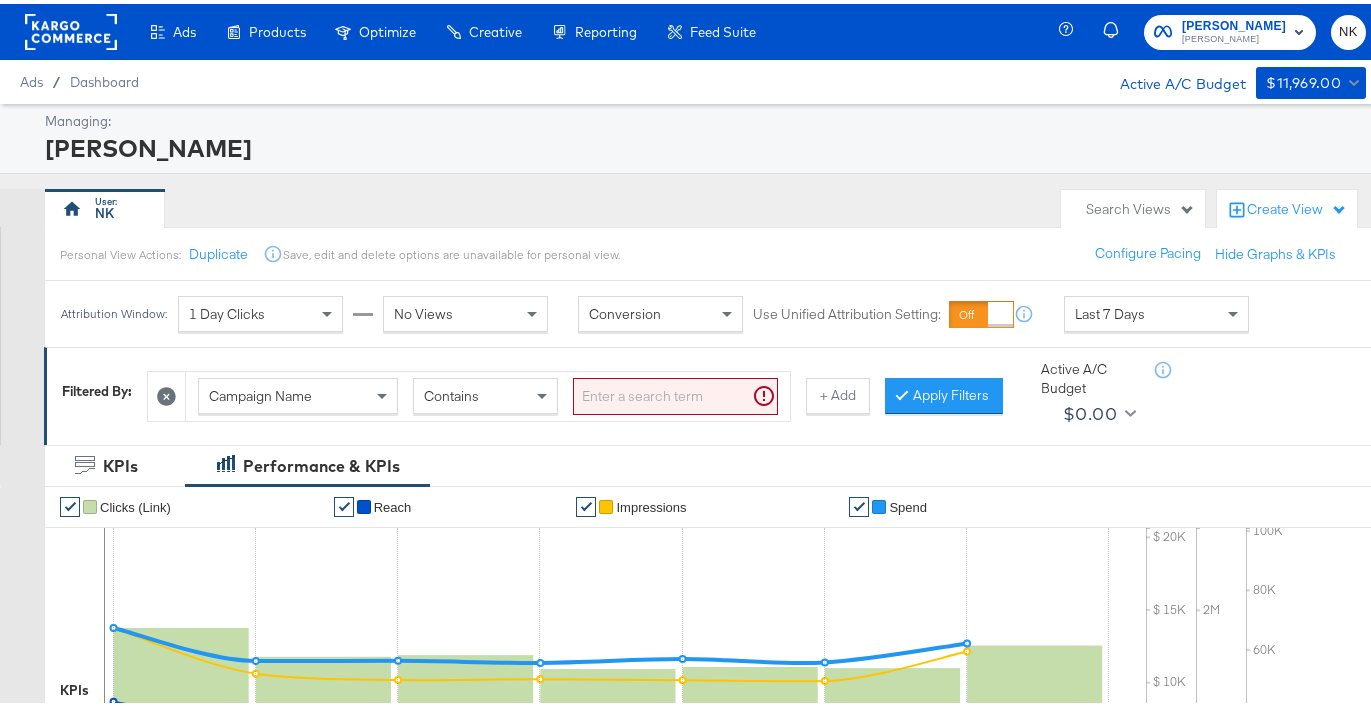 click on "Campaign Name" at bounding box center (260, 392) 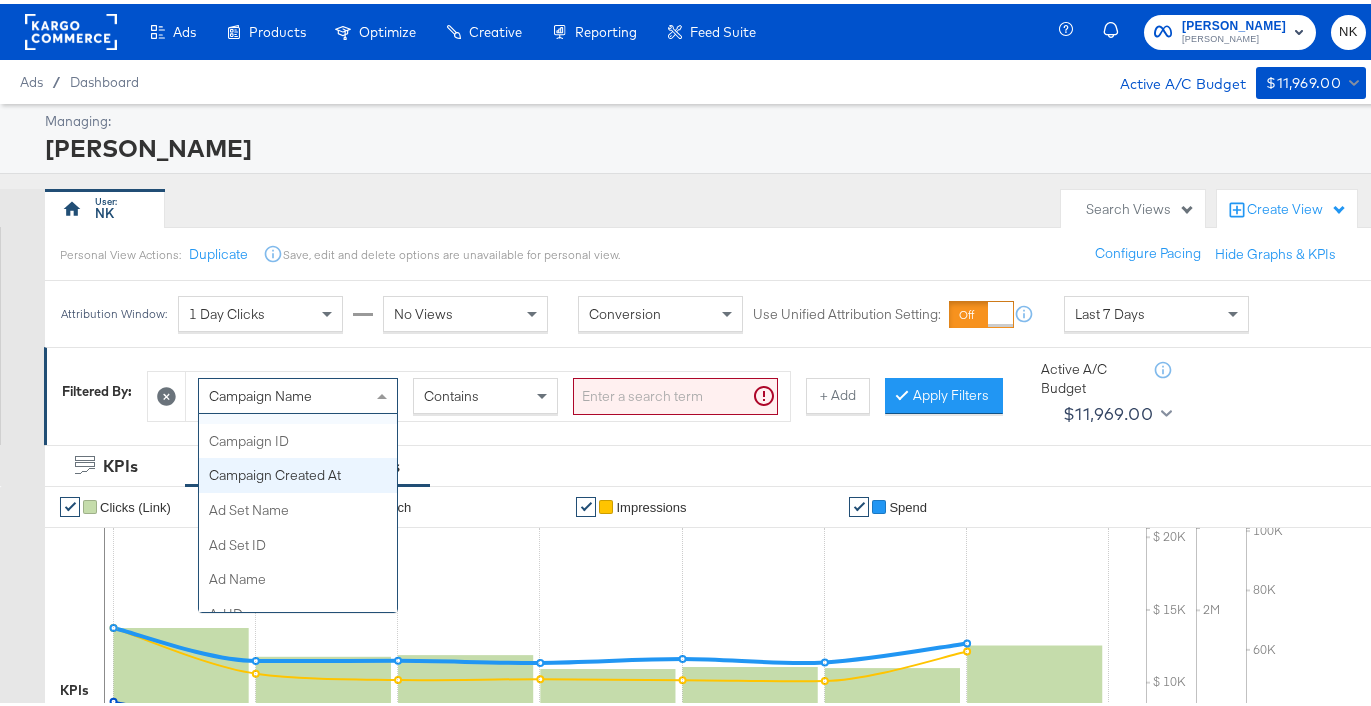 scroll, scrollTop: 211, scrollLeft: 0, axis: vertical 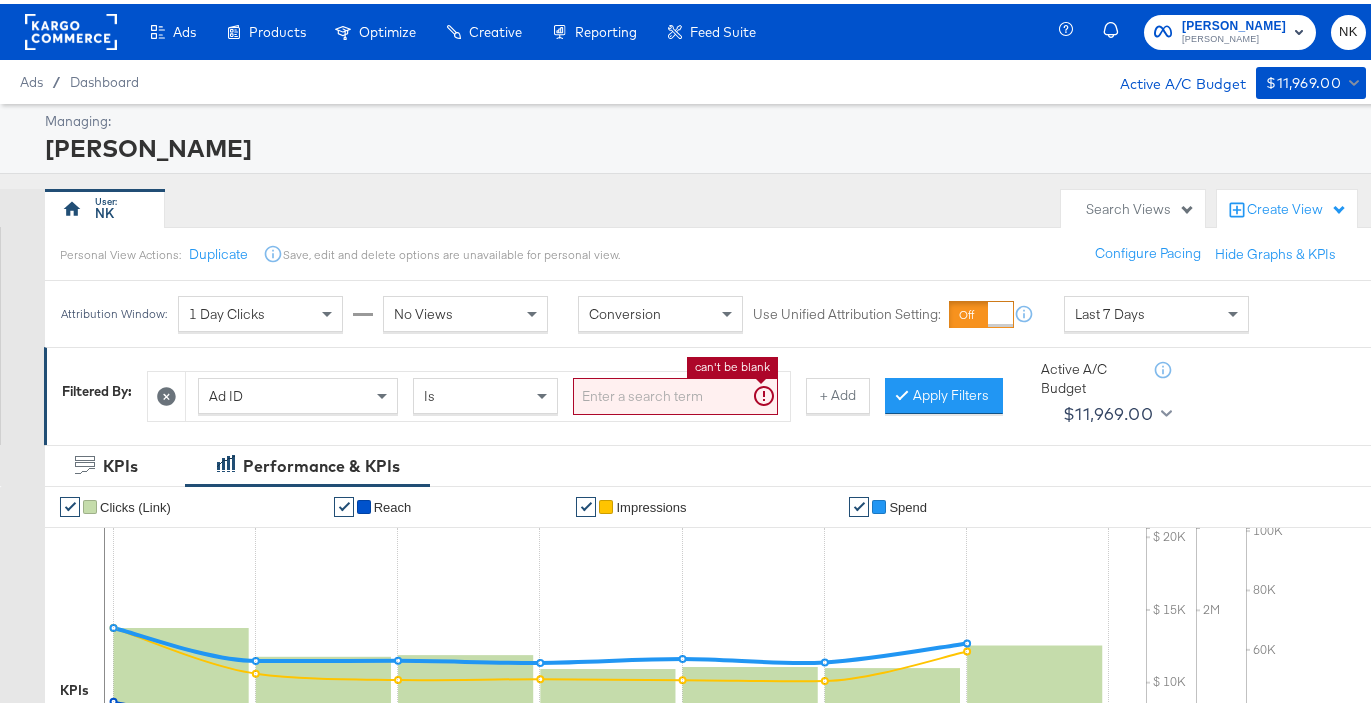 click at bounding box center (675, 392) 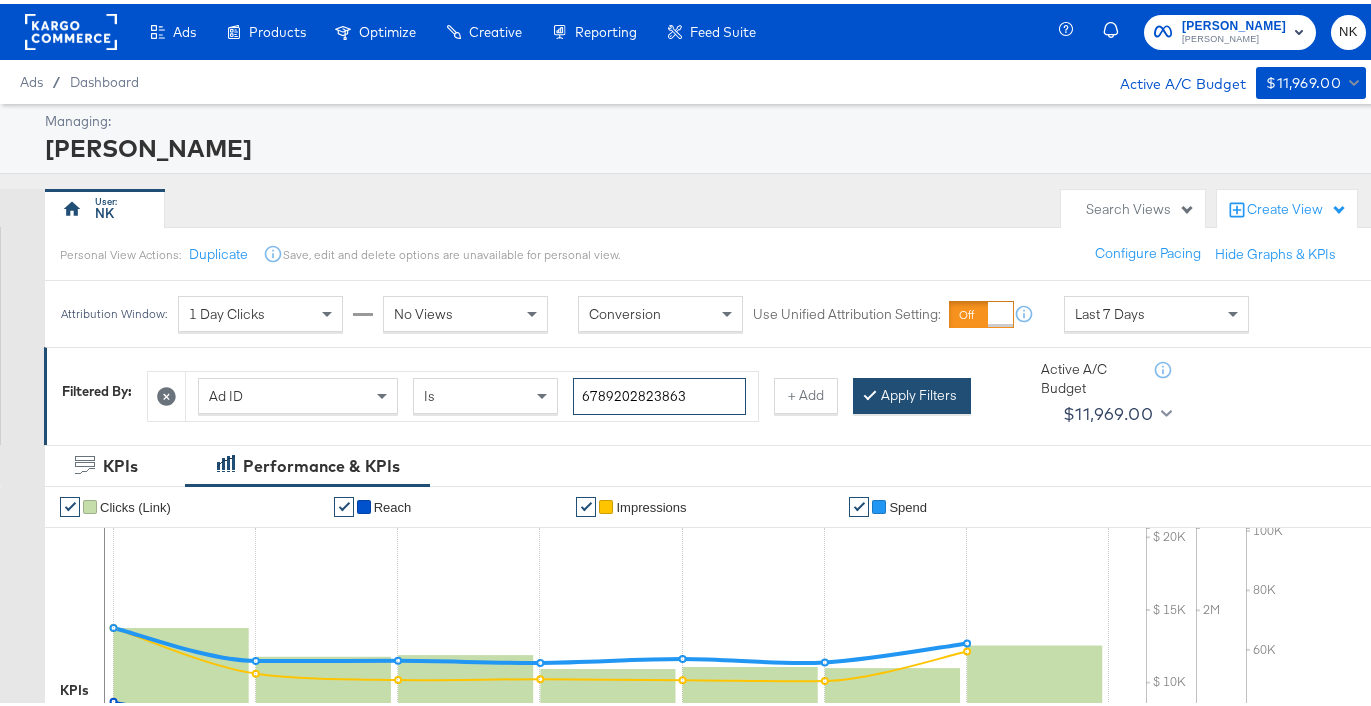type on "6789202823863" 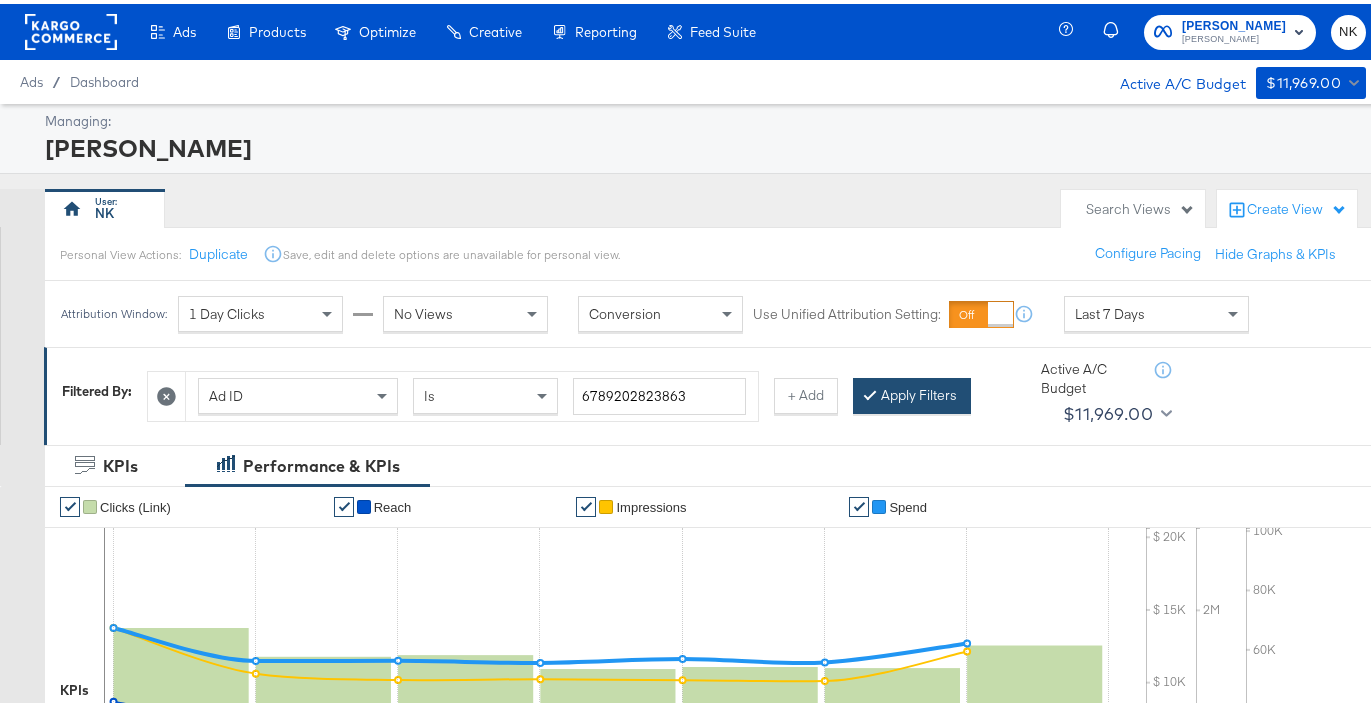 click on "Apply Filters" at bounding box center (912, 392) 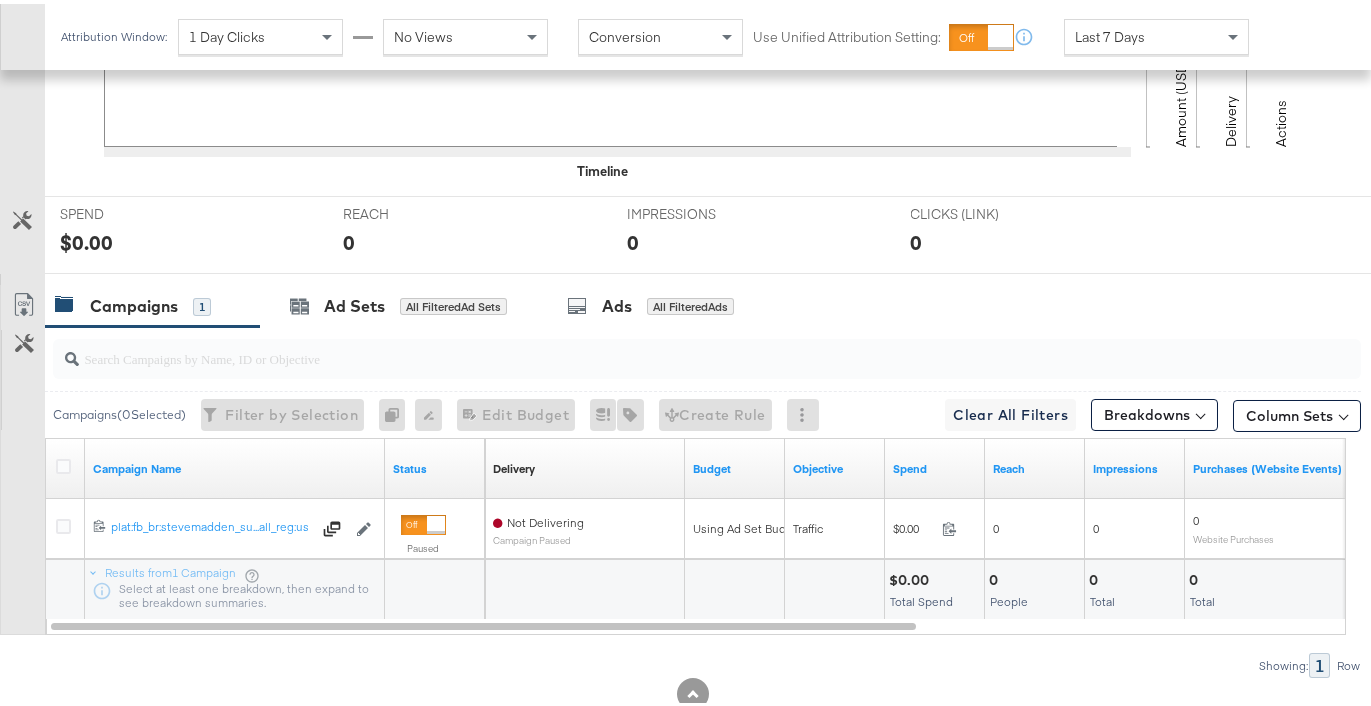 scroll, scrollTop: 694, scrollLeft: 0, axis: vertical 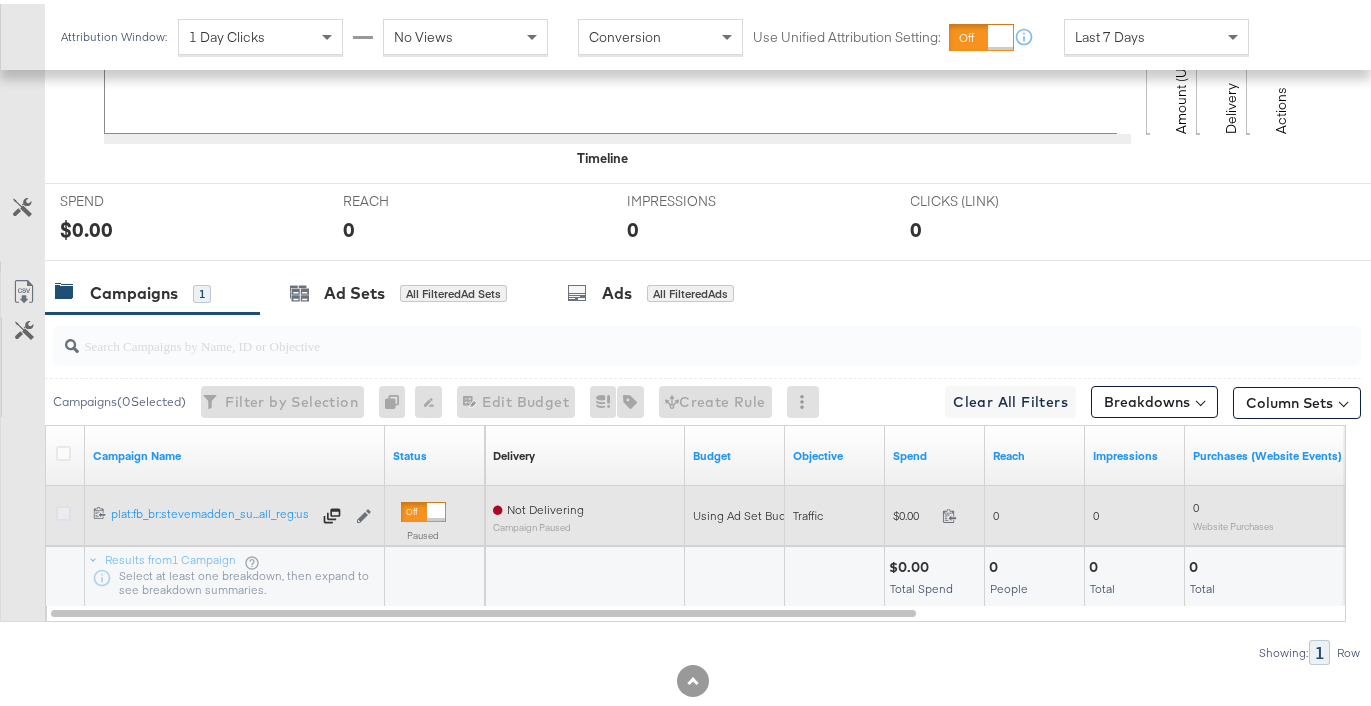 click at bounding box center [63, 509] 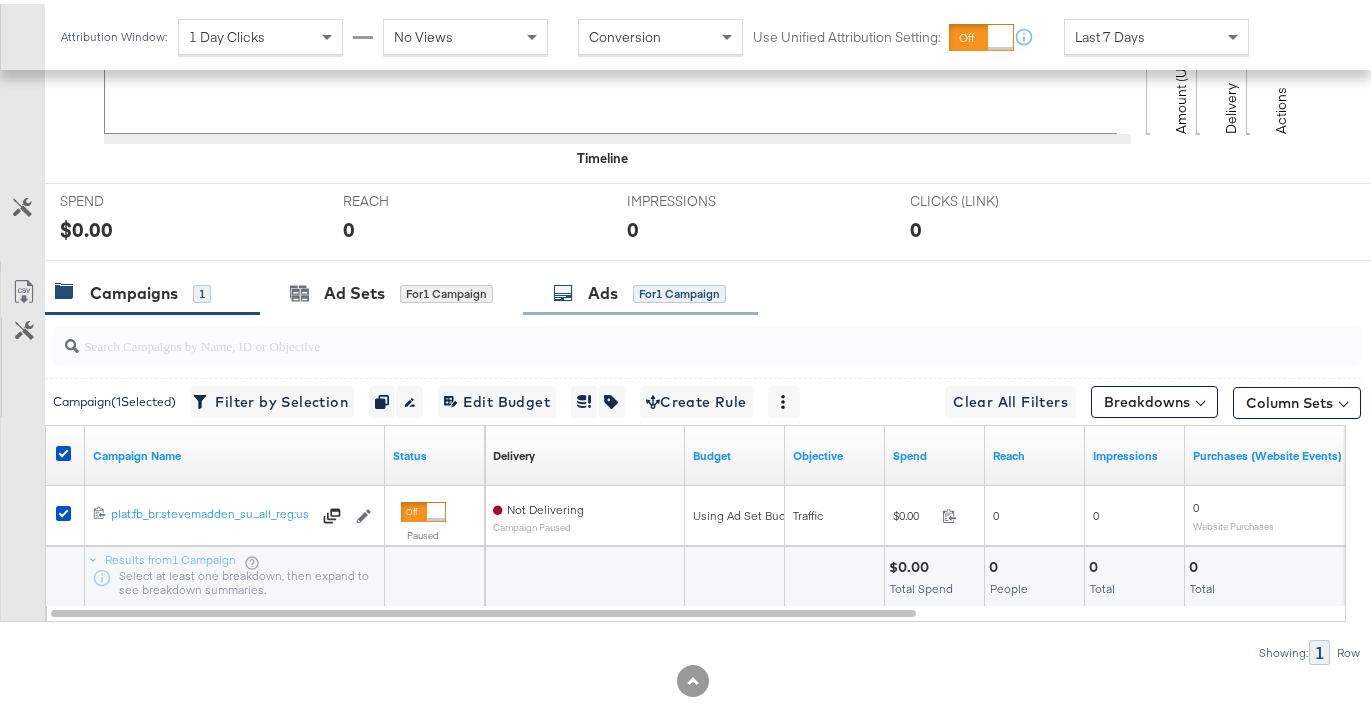 click on "Ads for  1   Campaign" at bounding box center [640, 289] 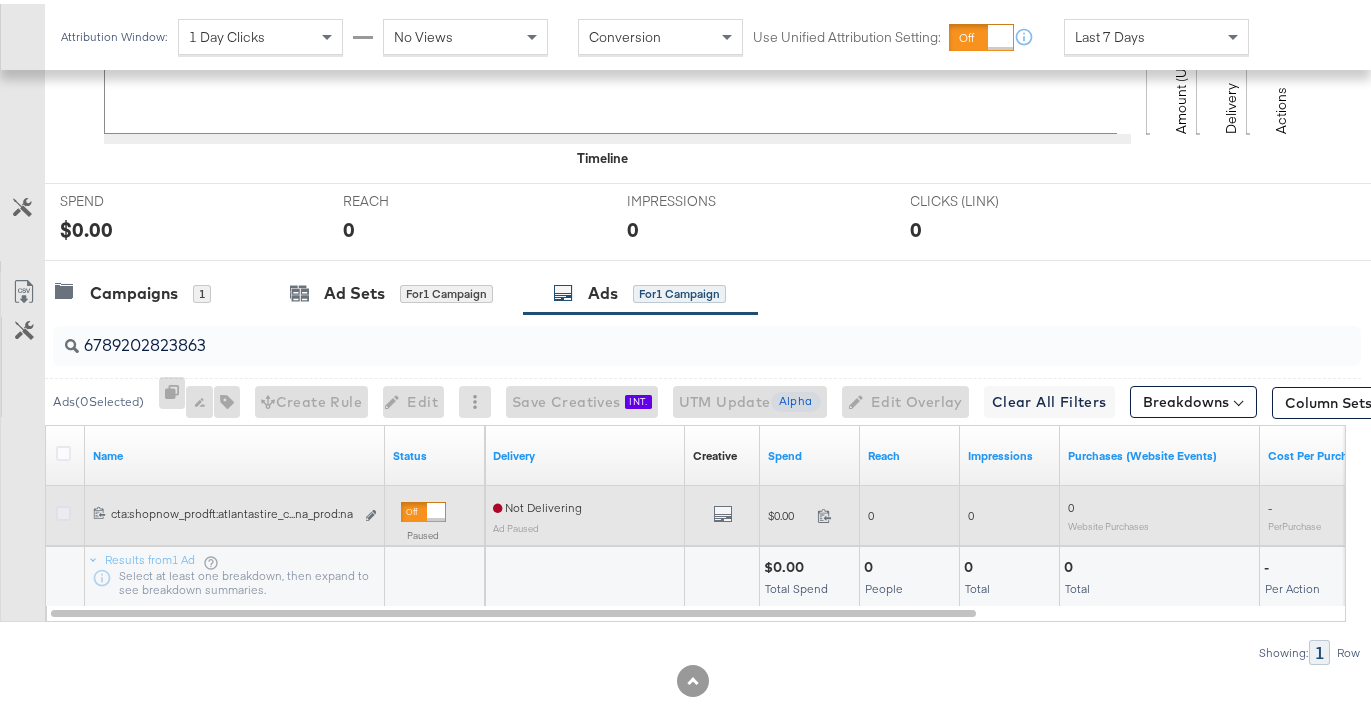 click at bounding box center (63, 509) 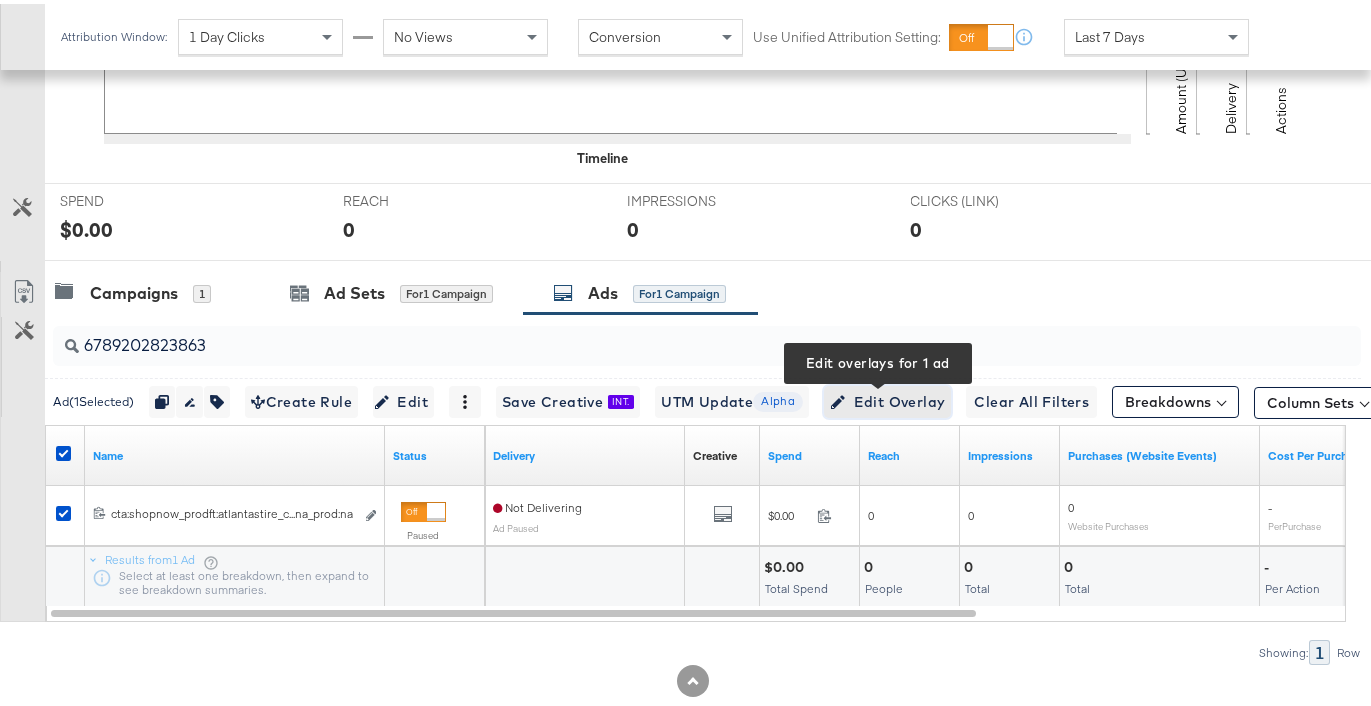 click on "Edit Overlay Edit overlays for 1 ad" at bounding box center [887, 398] 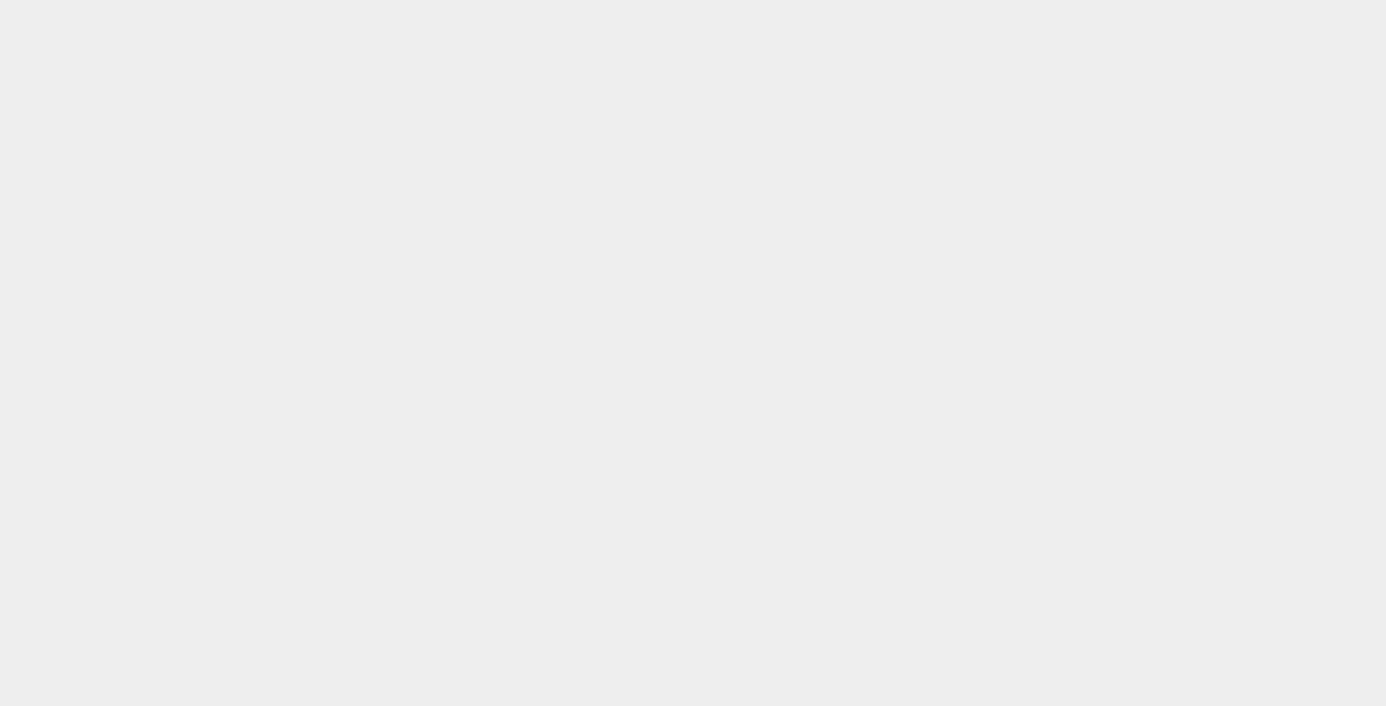 scroll, scrollTop: 0, scrollLeft: 0, axis: both 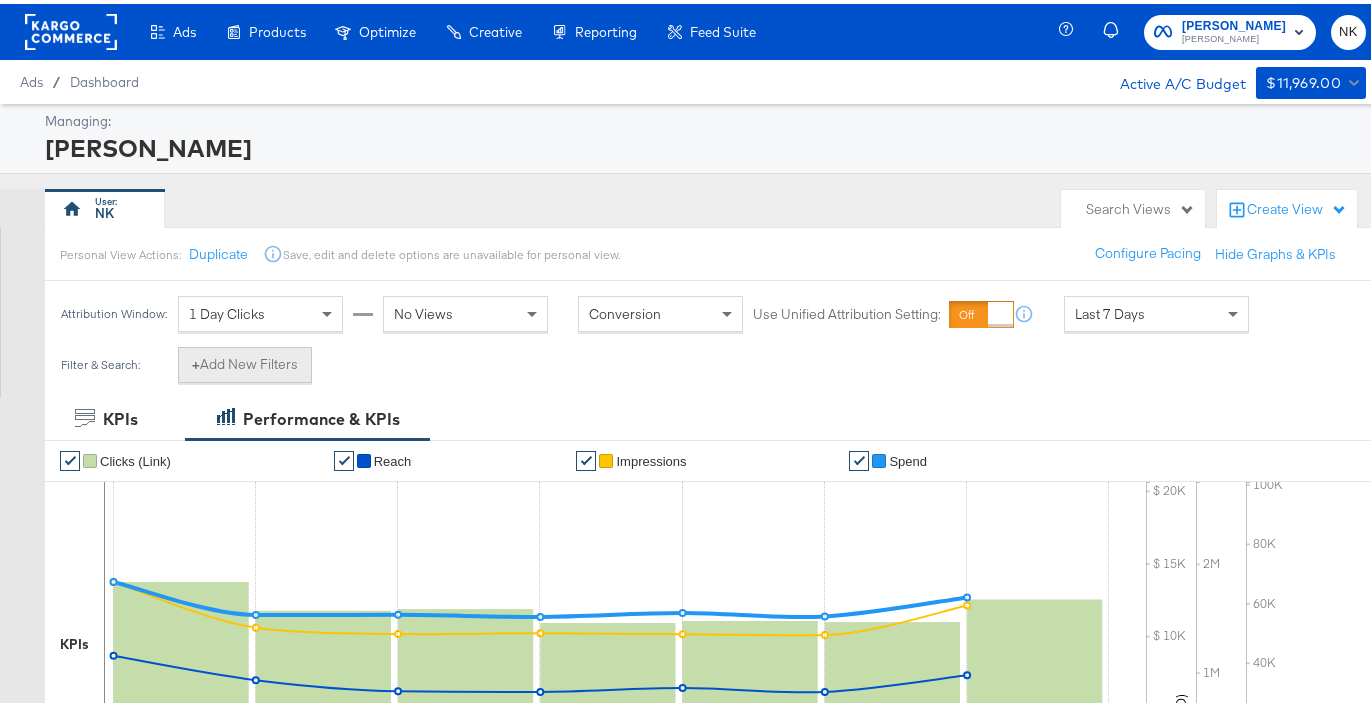 click on "+  Add New Filters" at bounding box center (245, 361) 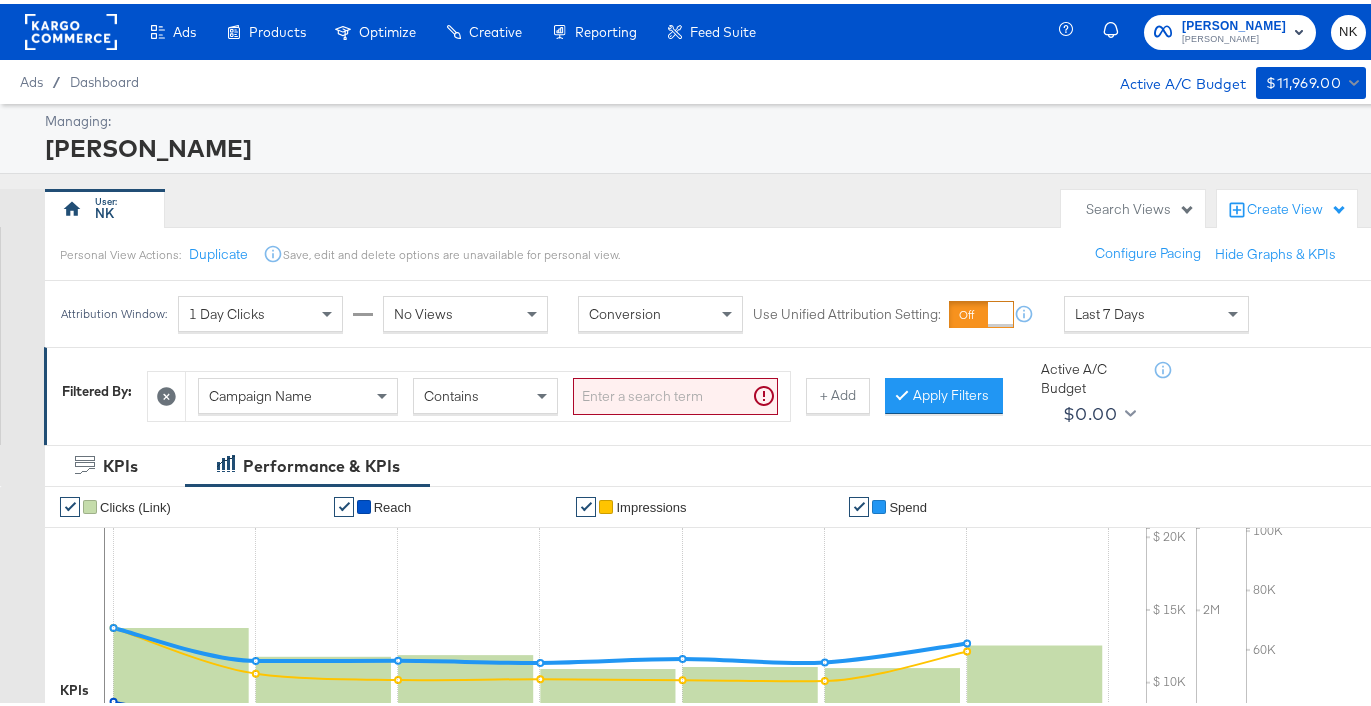 click on "Campaign Name" at bounding box center [260, 392] 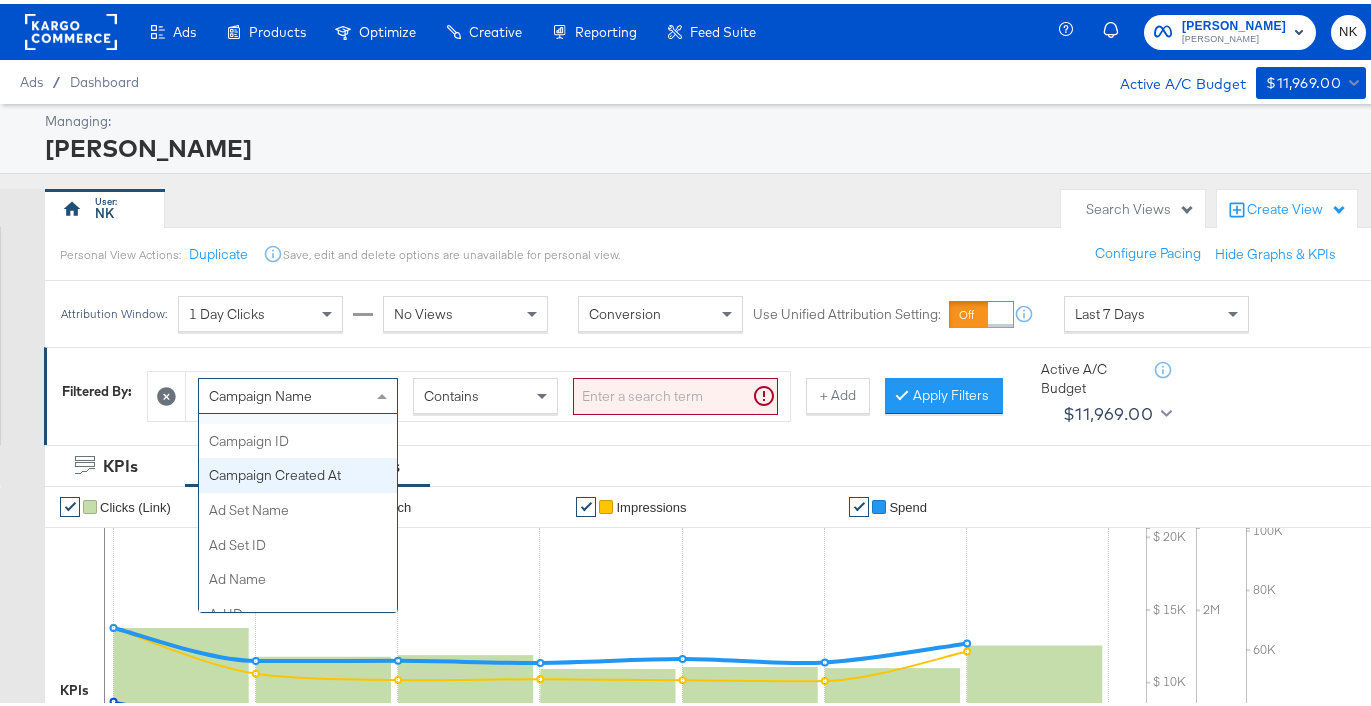 scroll, scrollTop: 223, scrollLeft: 0, axis: vertical 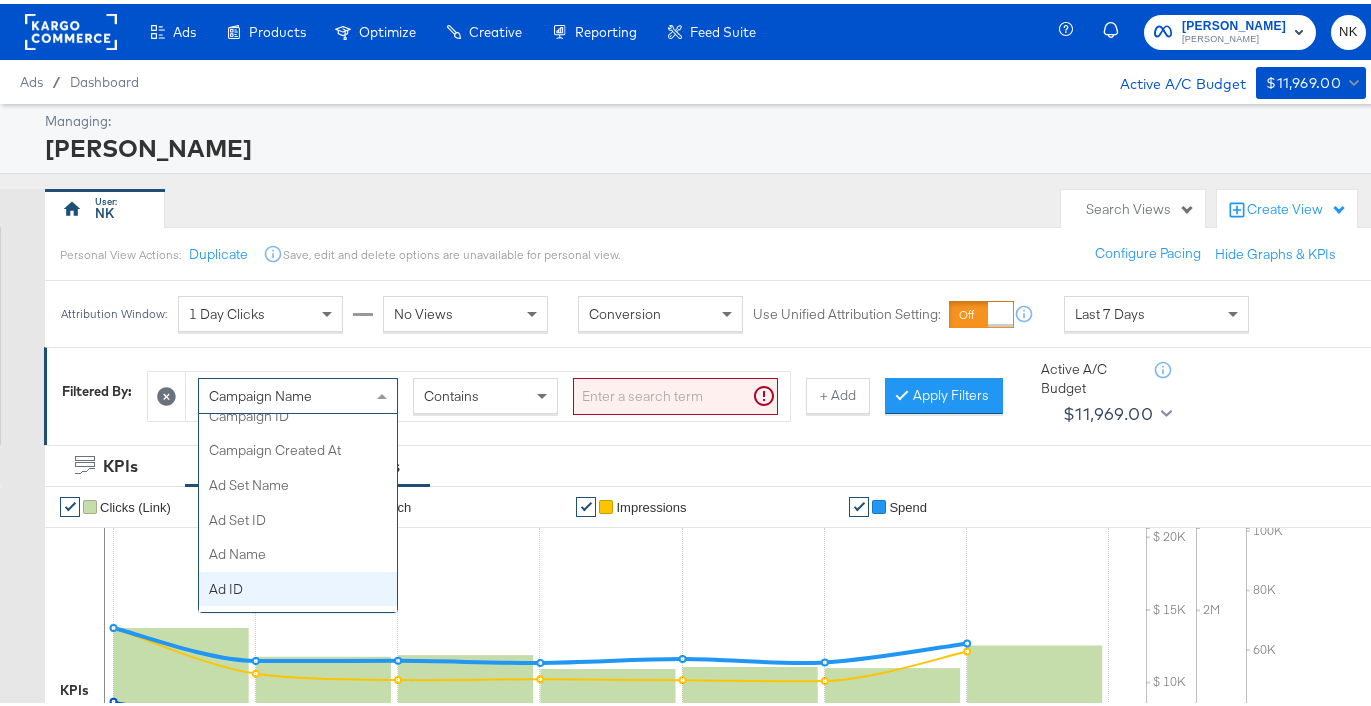 drag, startPoint x: 271, startPoint y: 574, endPoint x: 284, endPoint y: 569, distance: 13.928389 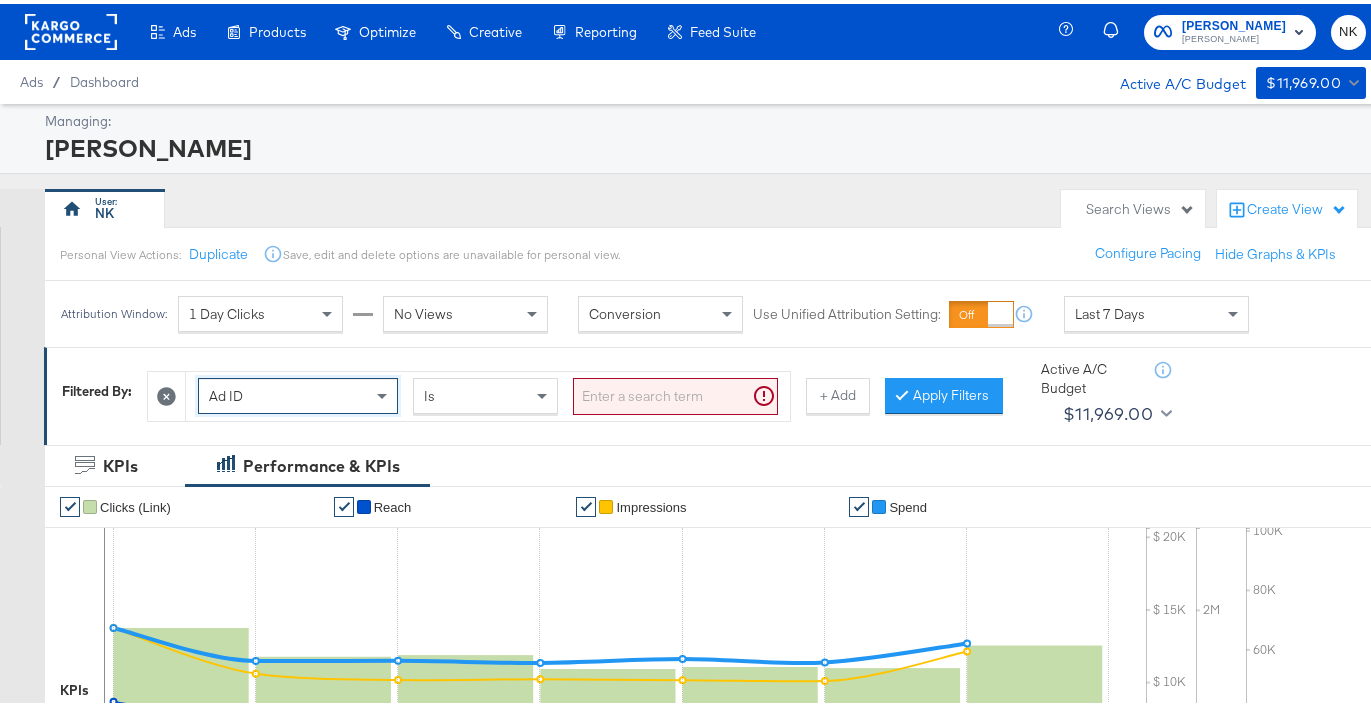 click at bounding box center [675, 392] 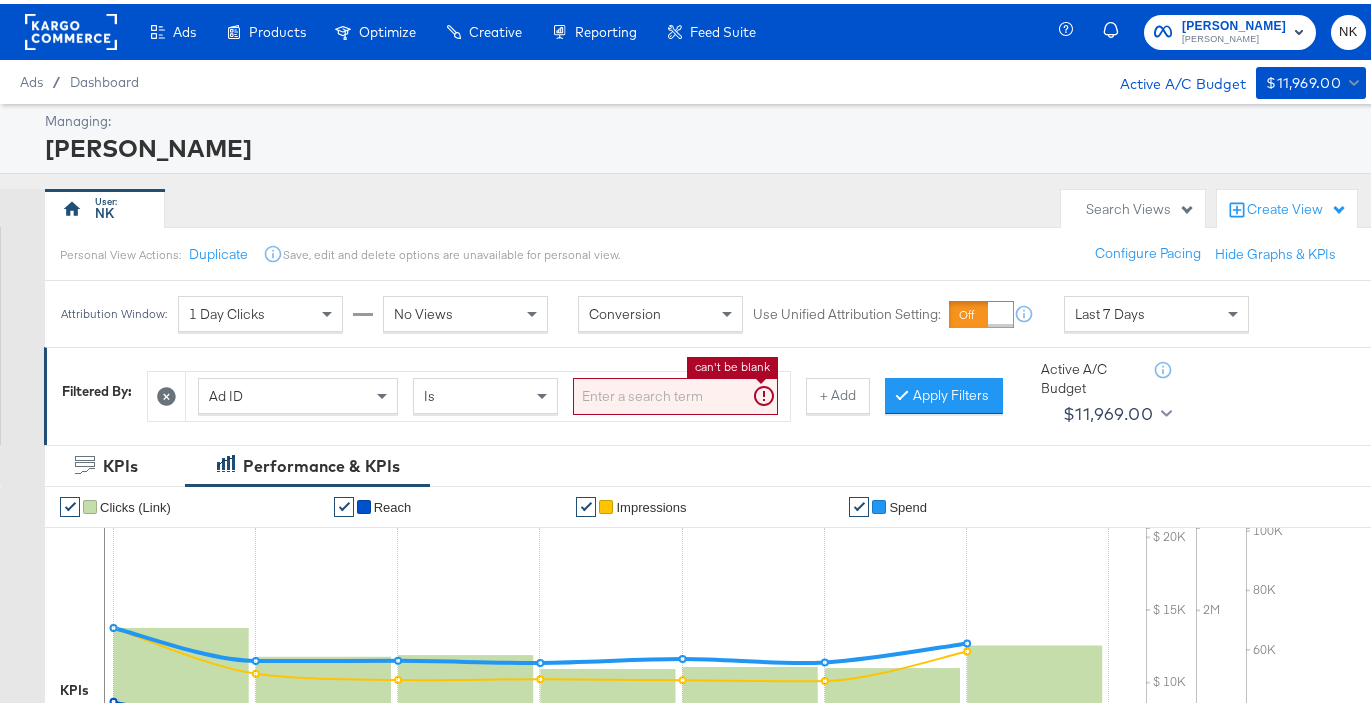 paste on "6789202823863" 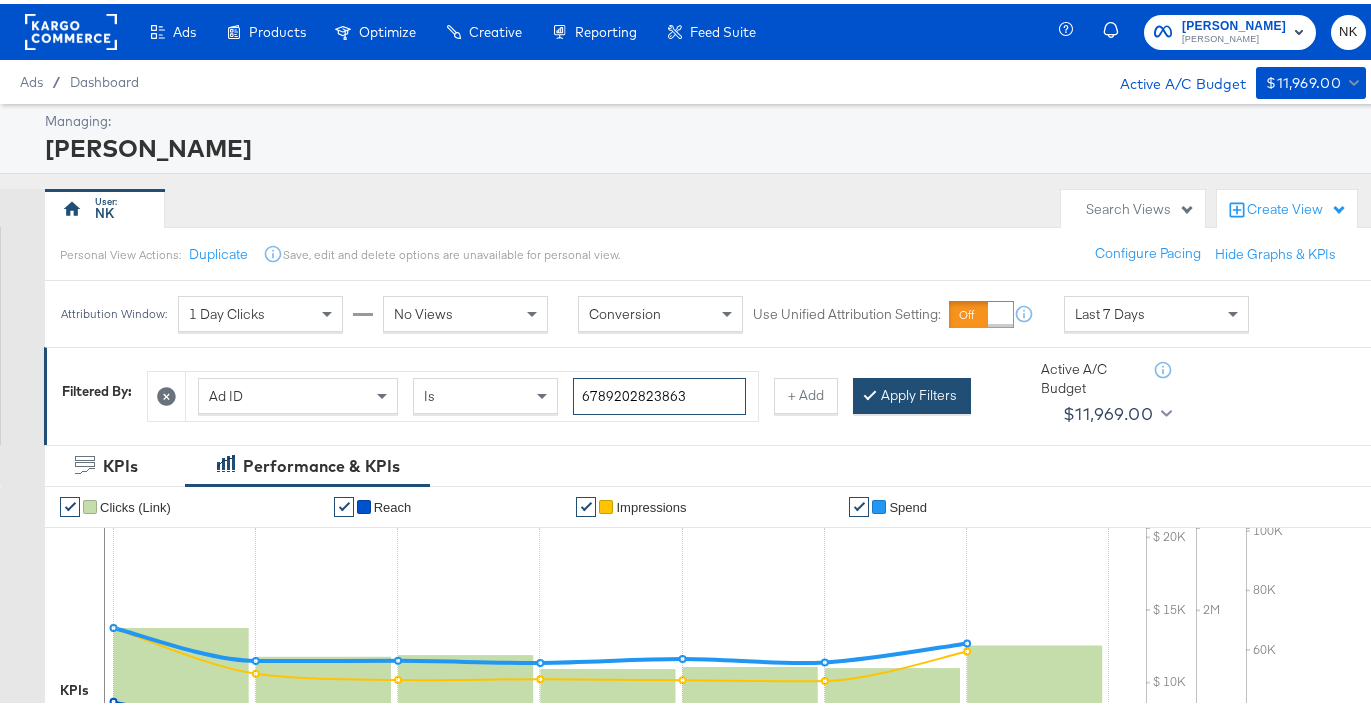type on "6789202823863" 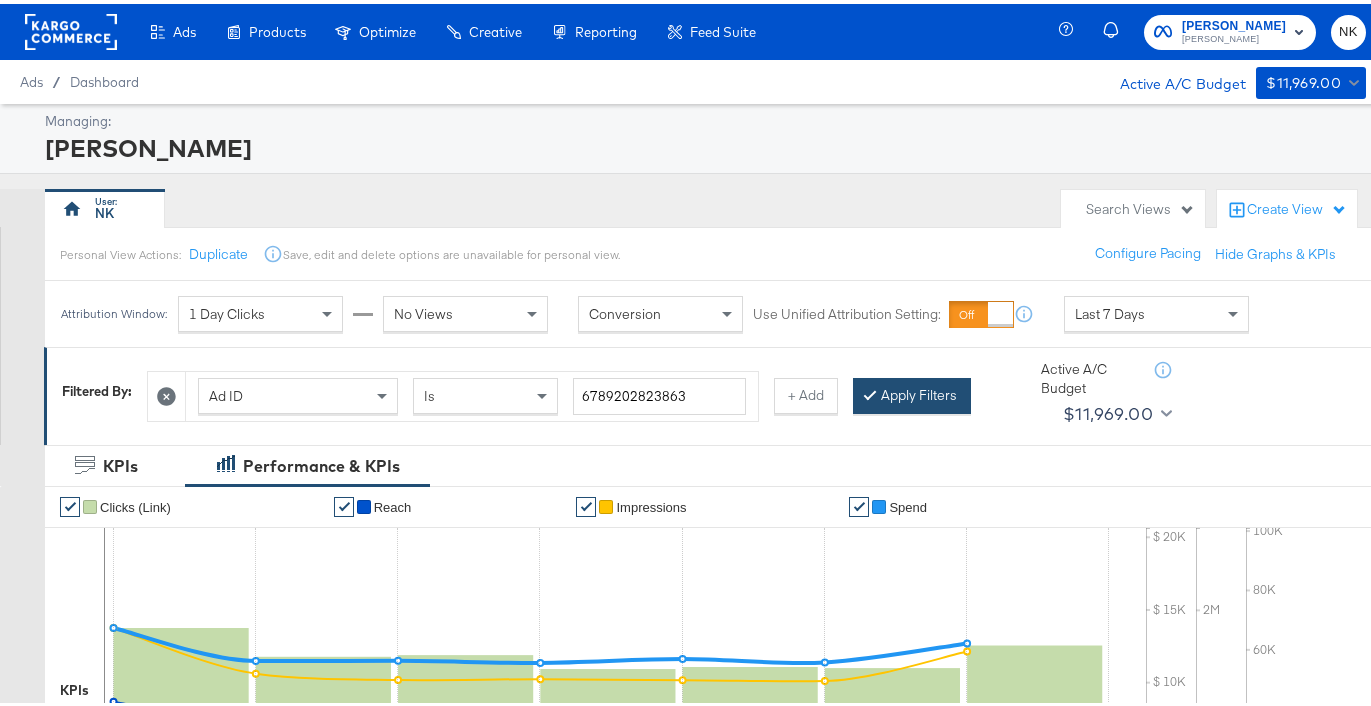 click on "Apply Filters" at bounding box center (912, 392) 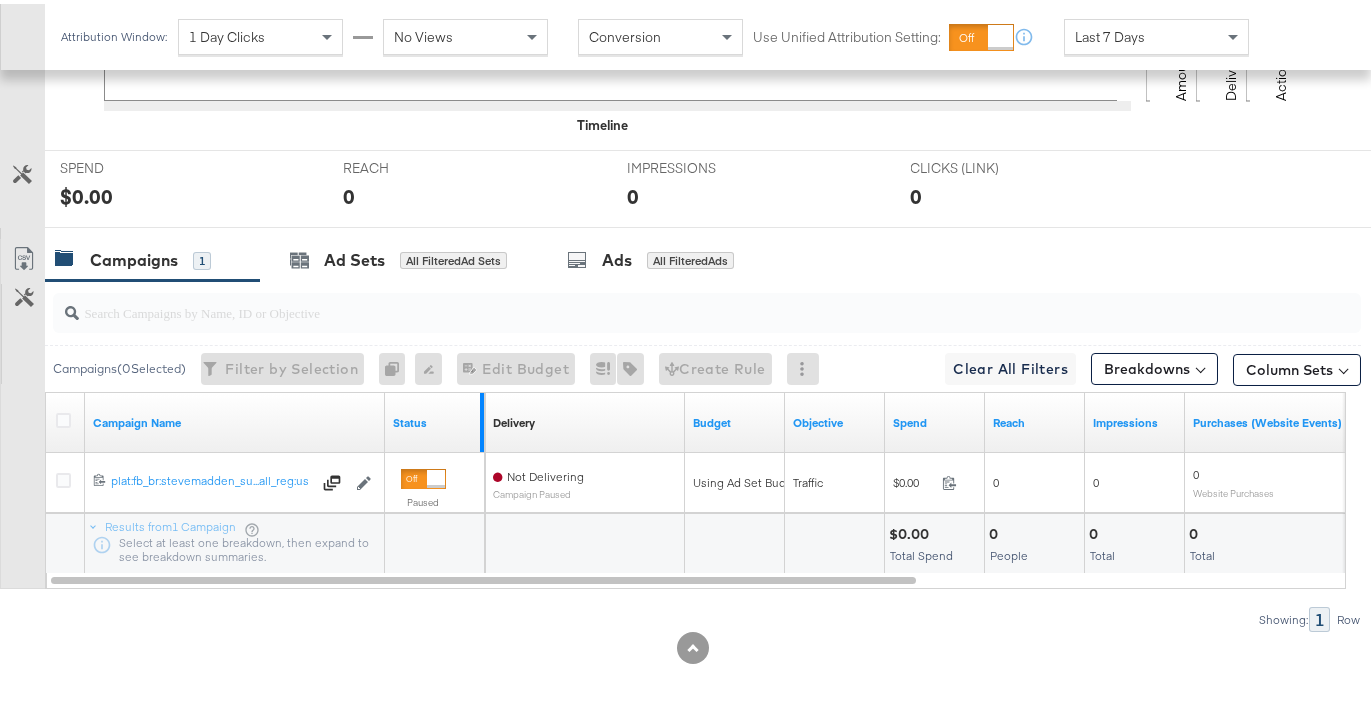 scroll, scrollTop: 737, scrollLeft: 0, axis: vertical 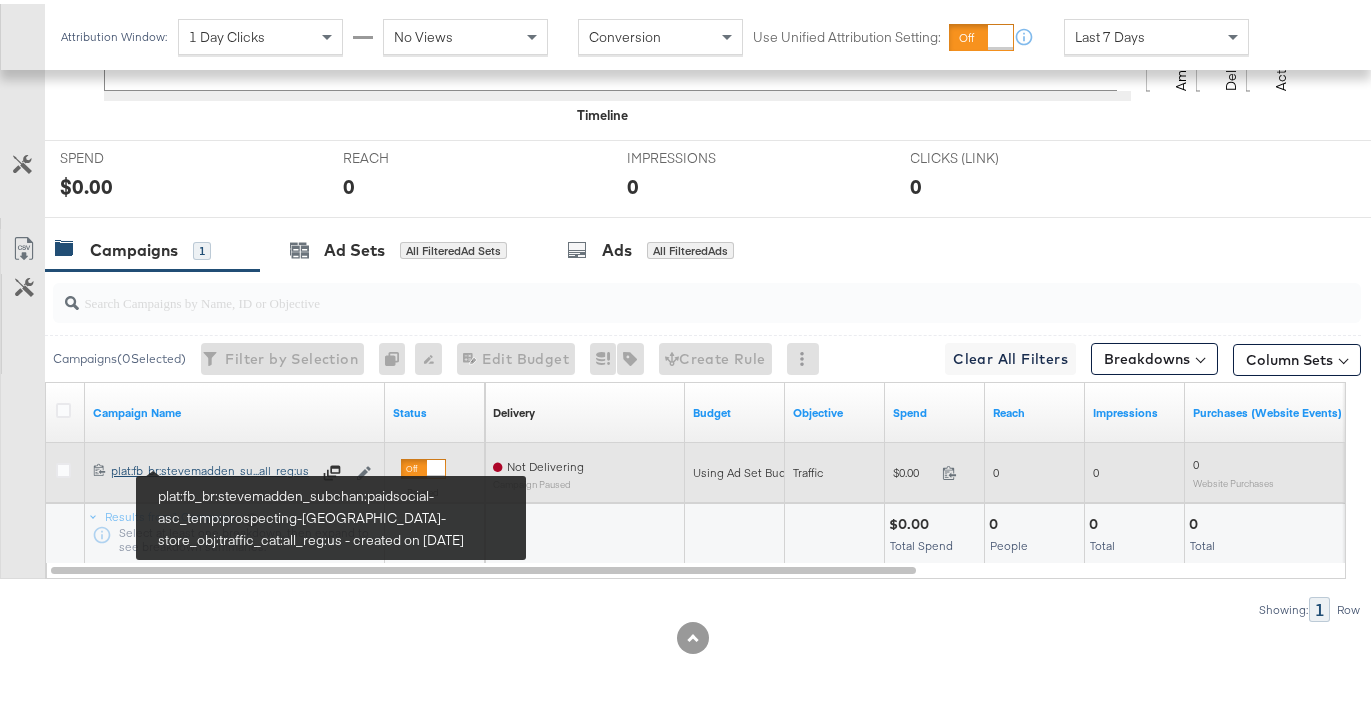click on "plat:fb_br:stevemadden_subchan:paidsocial-asc_temp:prospecting-atlanta-store_obj:traffic_cat:all_reg:us plat:fb_br:stevemadden_su...all_reg:us" at bounding box center (211, 467) 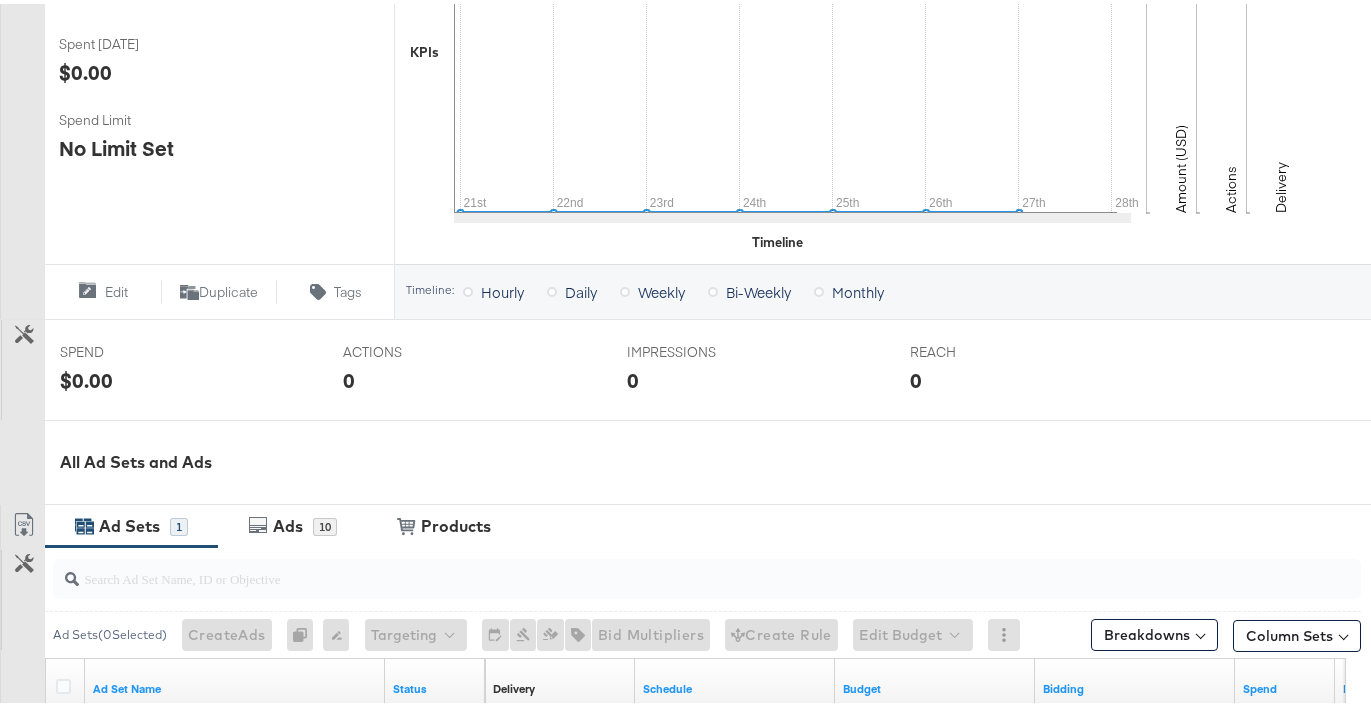 scroll, scrollTop: 750, scrollLeft: 0, axis: vertical 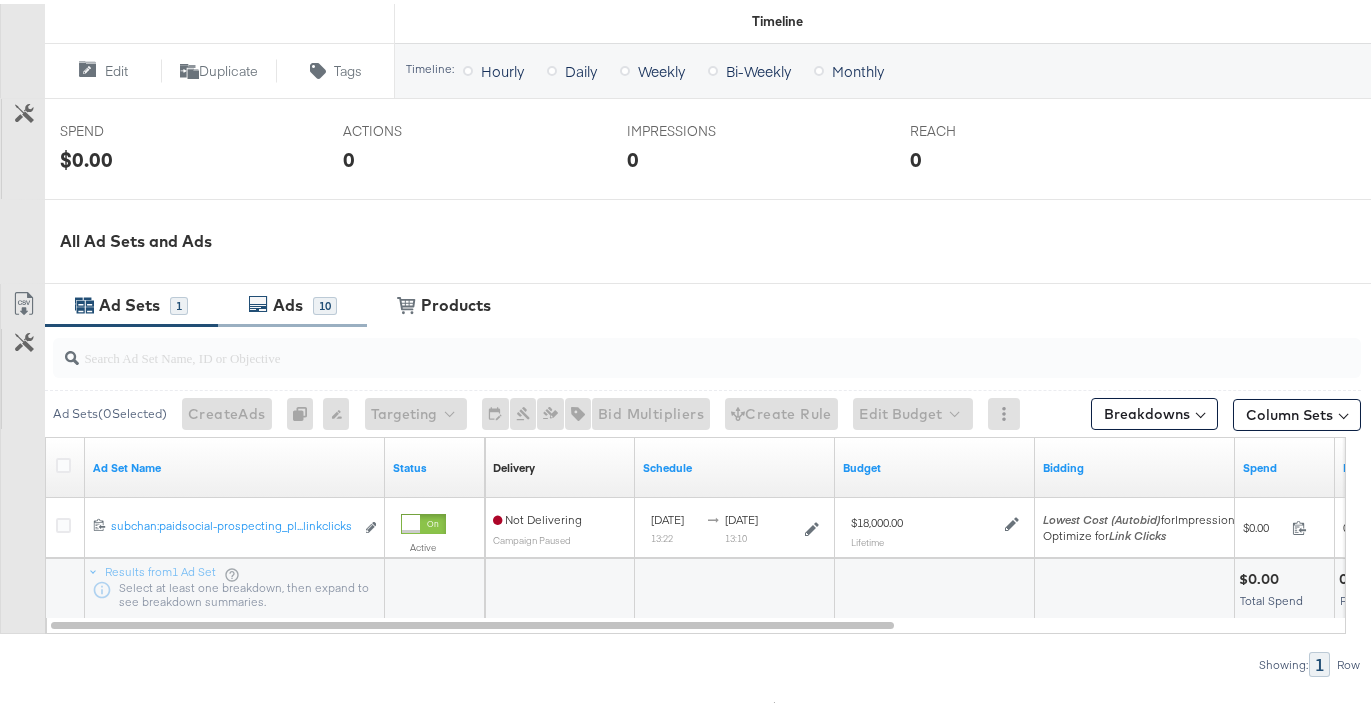 click on "Ads 10" at bounding box center (292, 301) 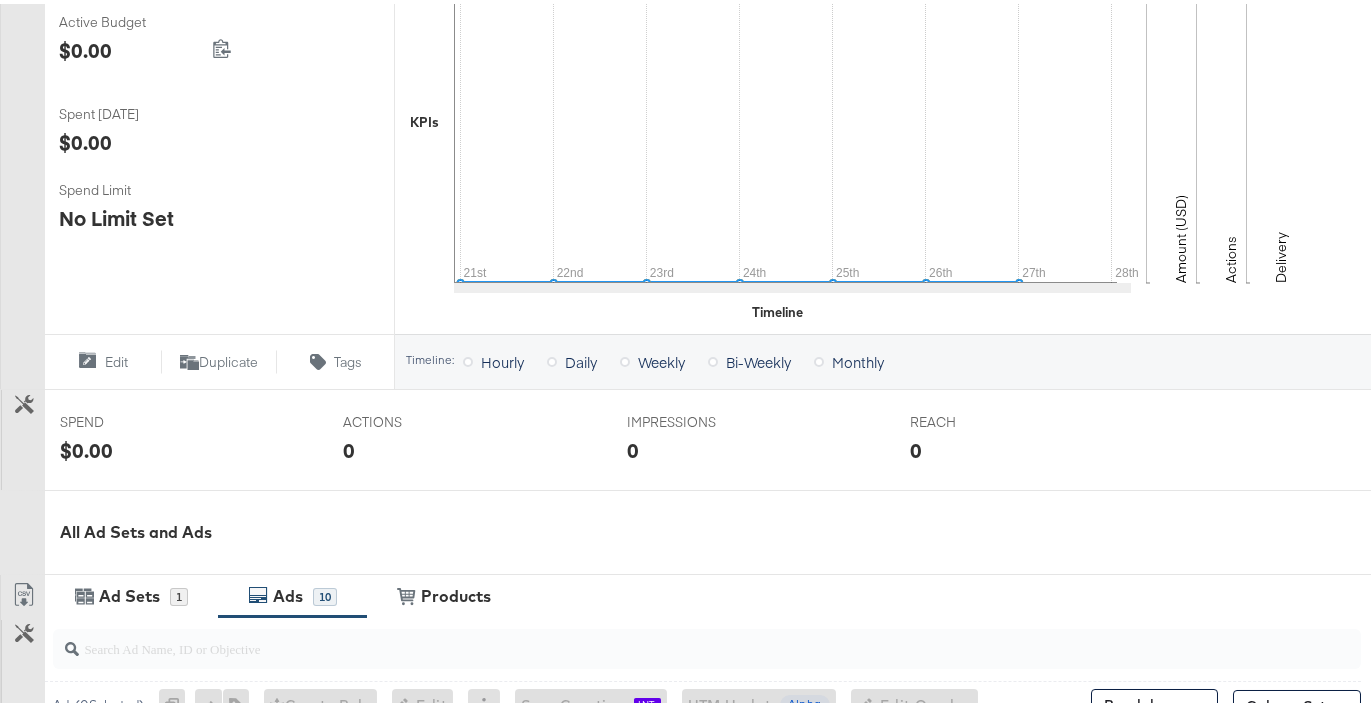 scroll, scrollTop: 767, scrollLeft: 0, axis: vertical 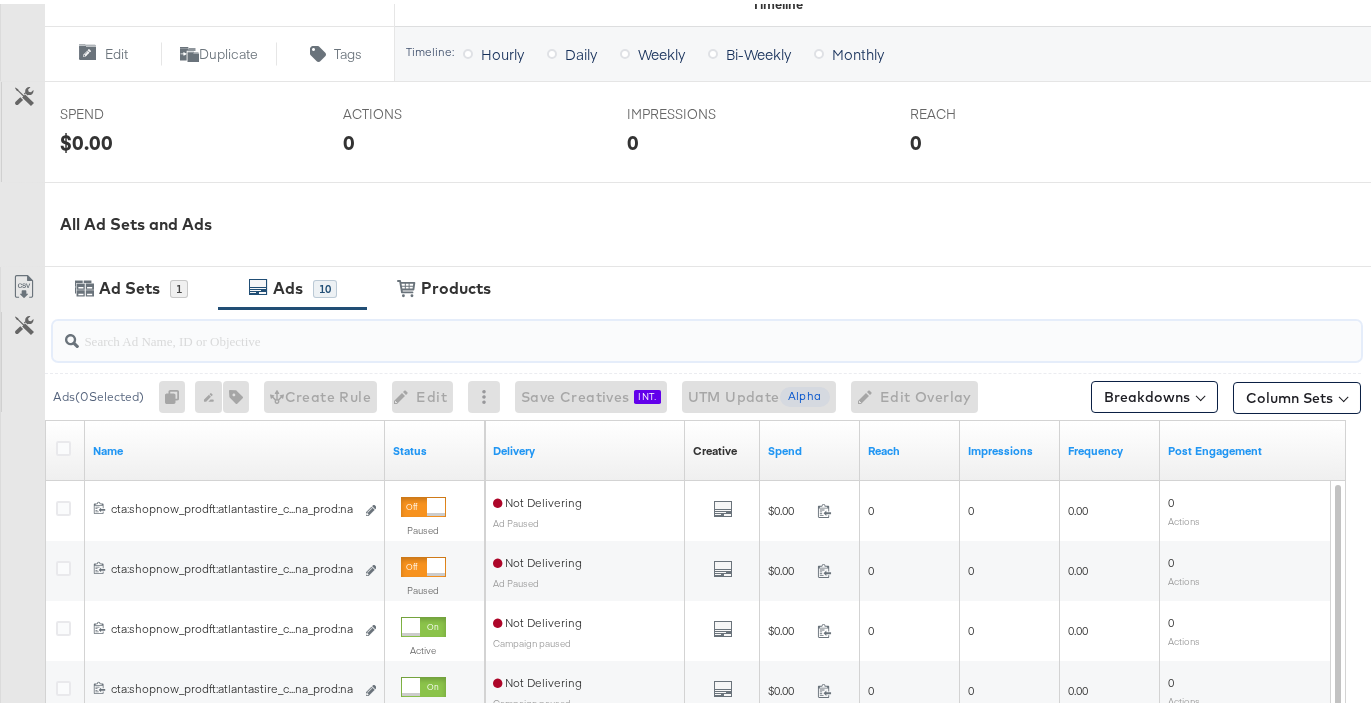 click at bounding box center (662, 328) 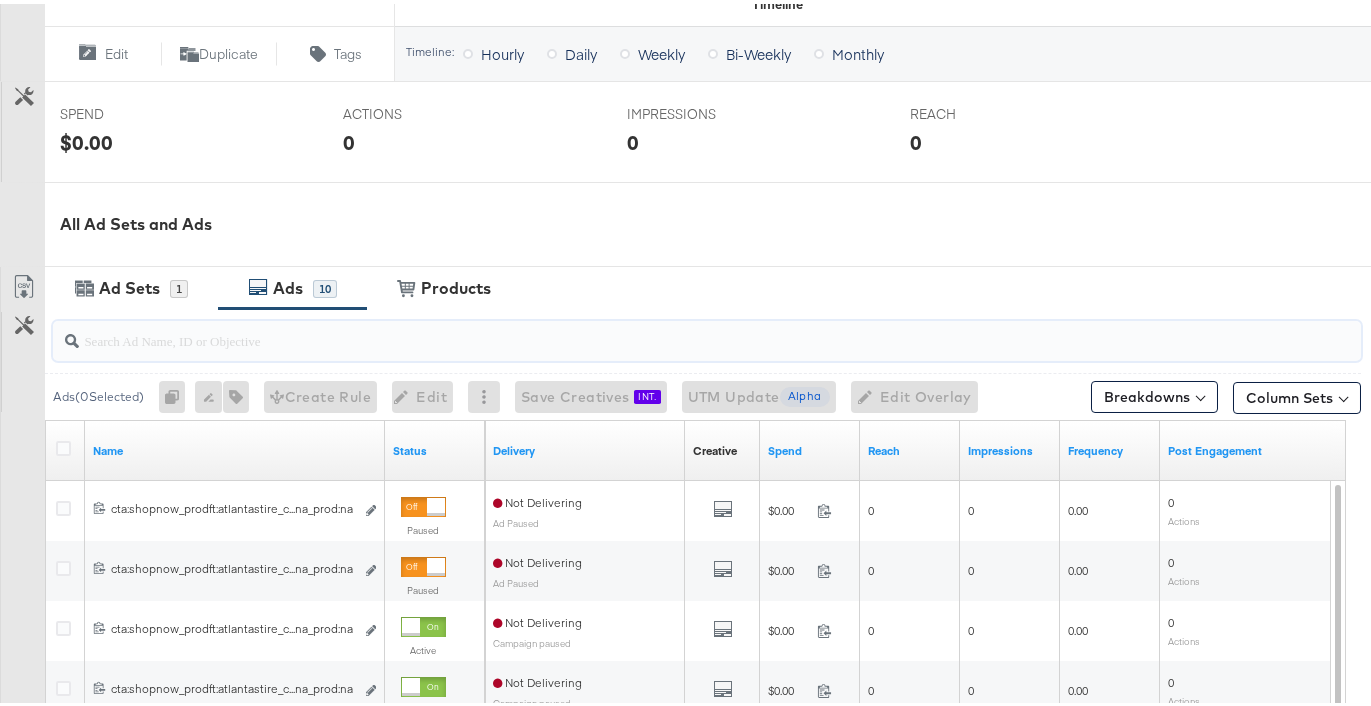 scroll, scrollTop: 1181, scrollLeft: 0, axis: vertical 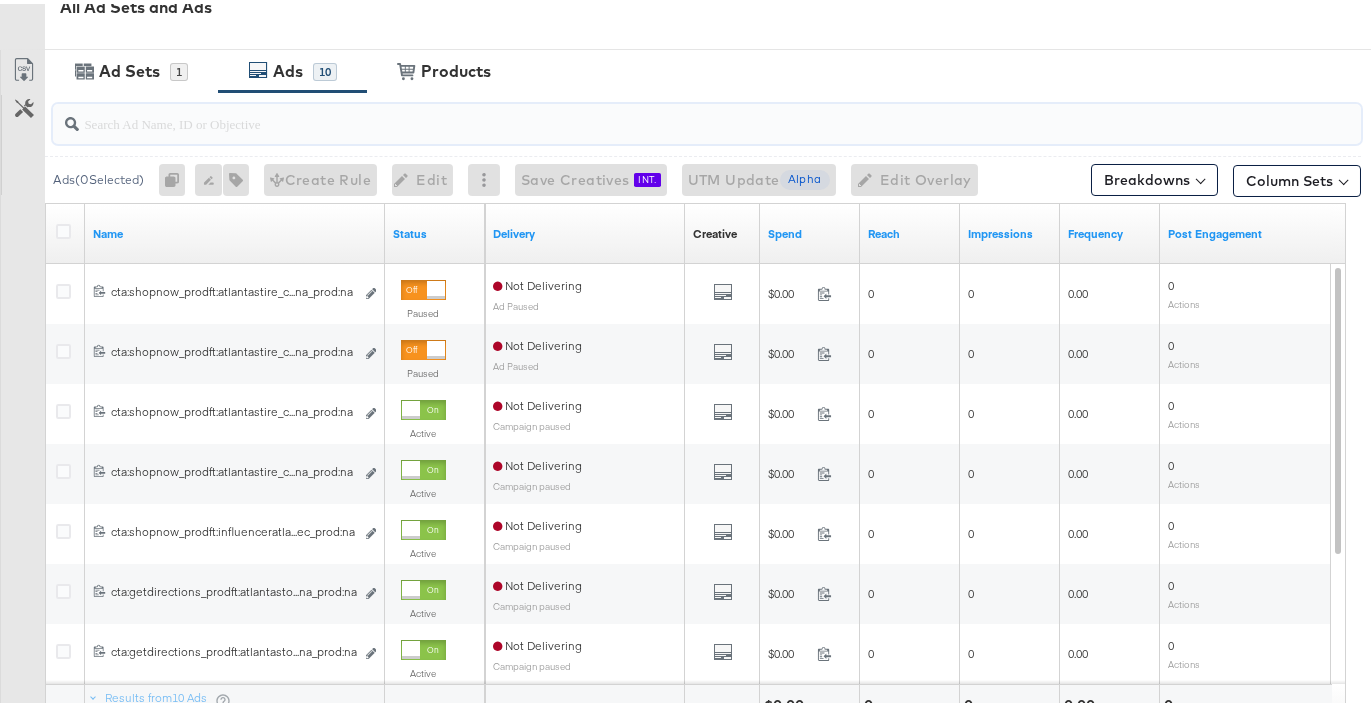 paste on "6789202823863" 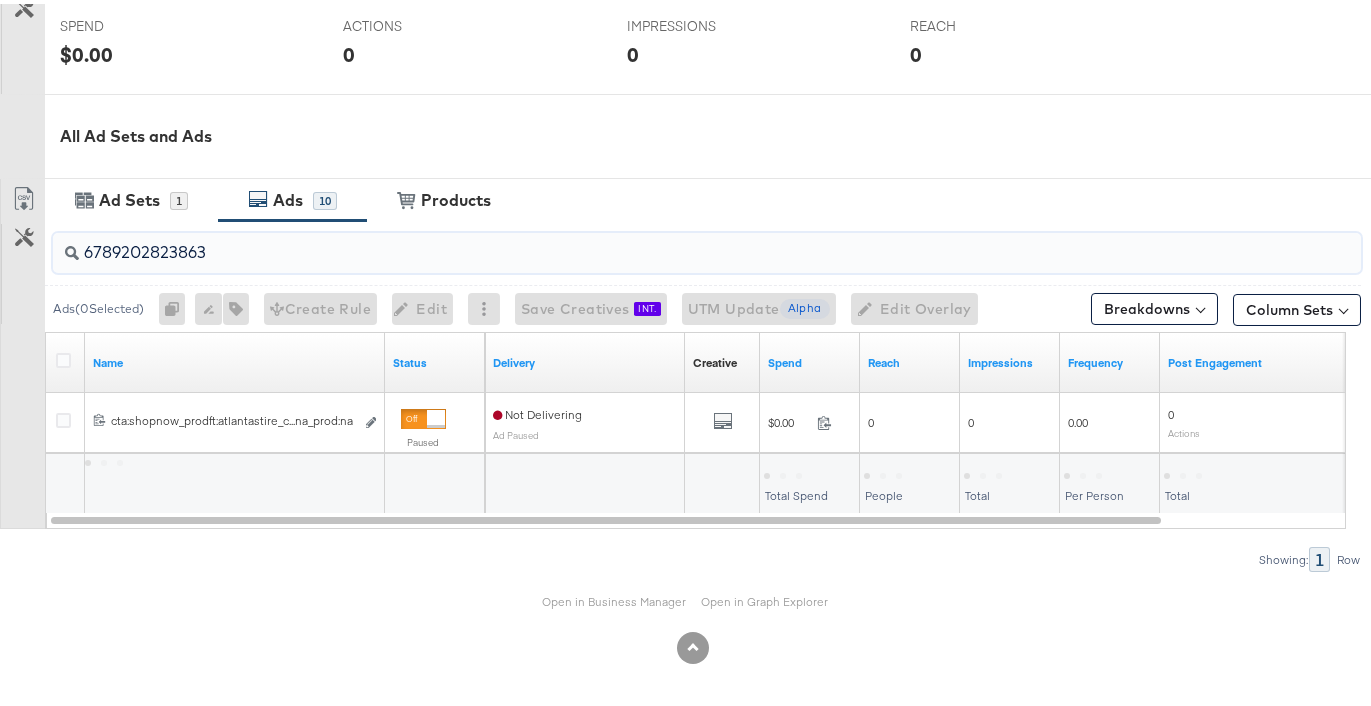 scroll, scrollTop: 821, scrollLeft: 0, axis: vertical 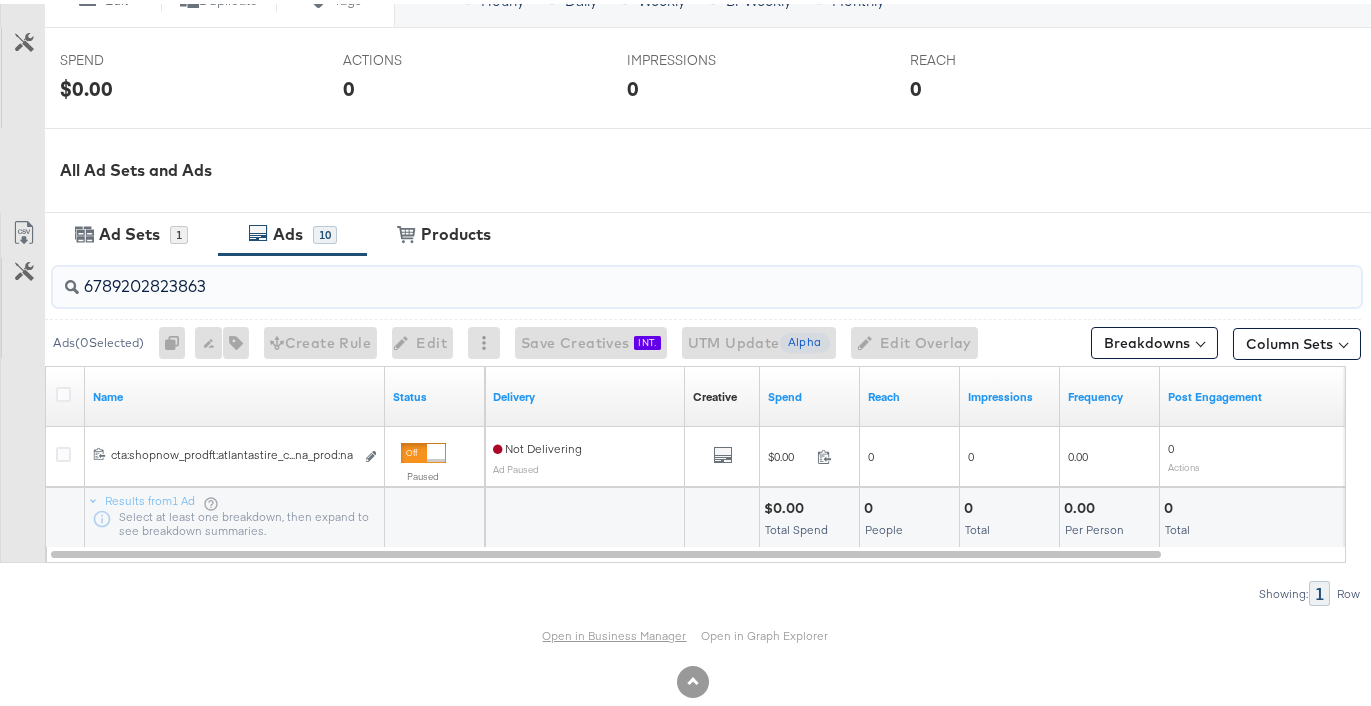 type on "6789202823863" 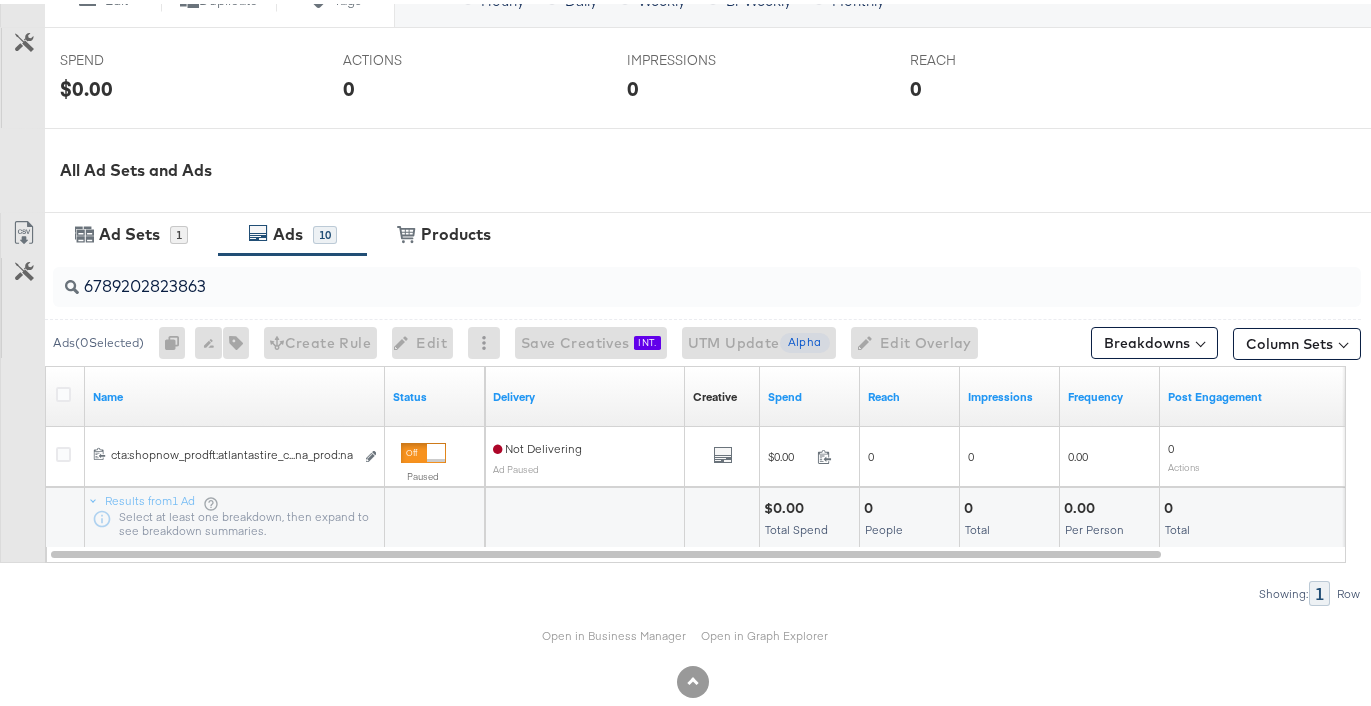 click on "6789202823863" at bounding box center (662, 274) 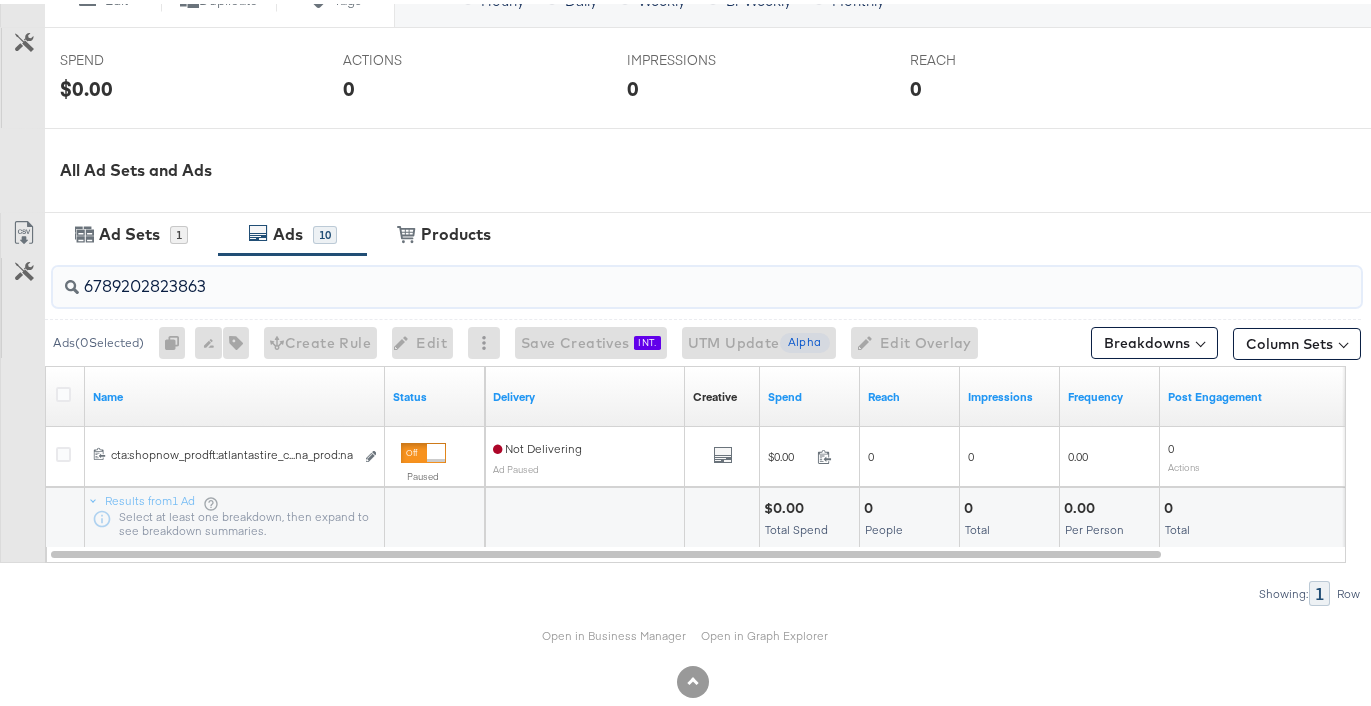 click on "6789202823863" at bounding box center [662, 274] 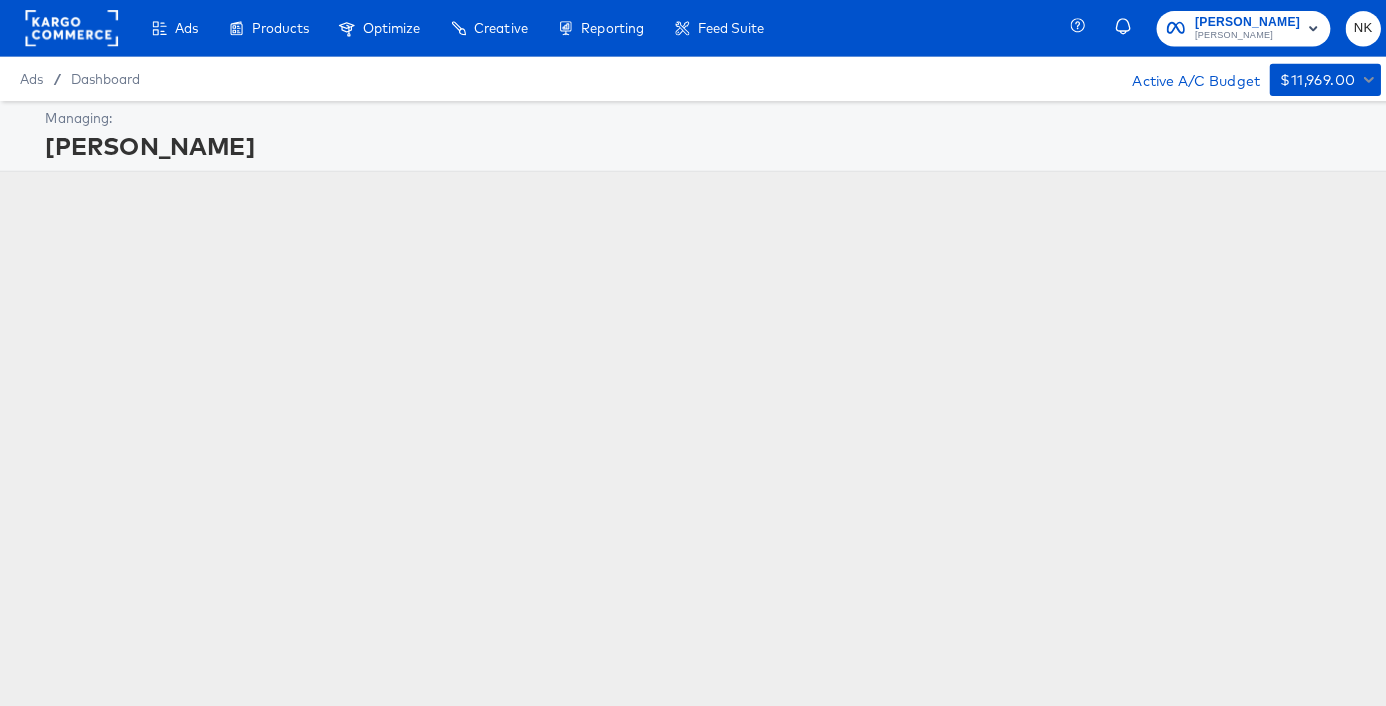 scroll, scrollTop: 0, scrollLeft: 0, axis: both 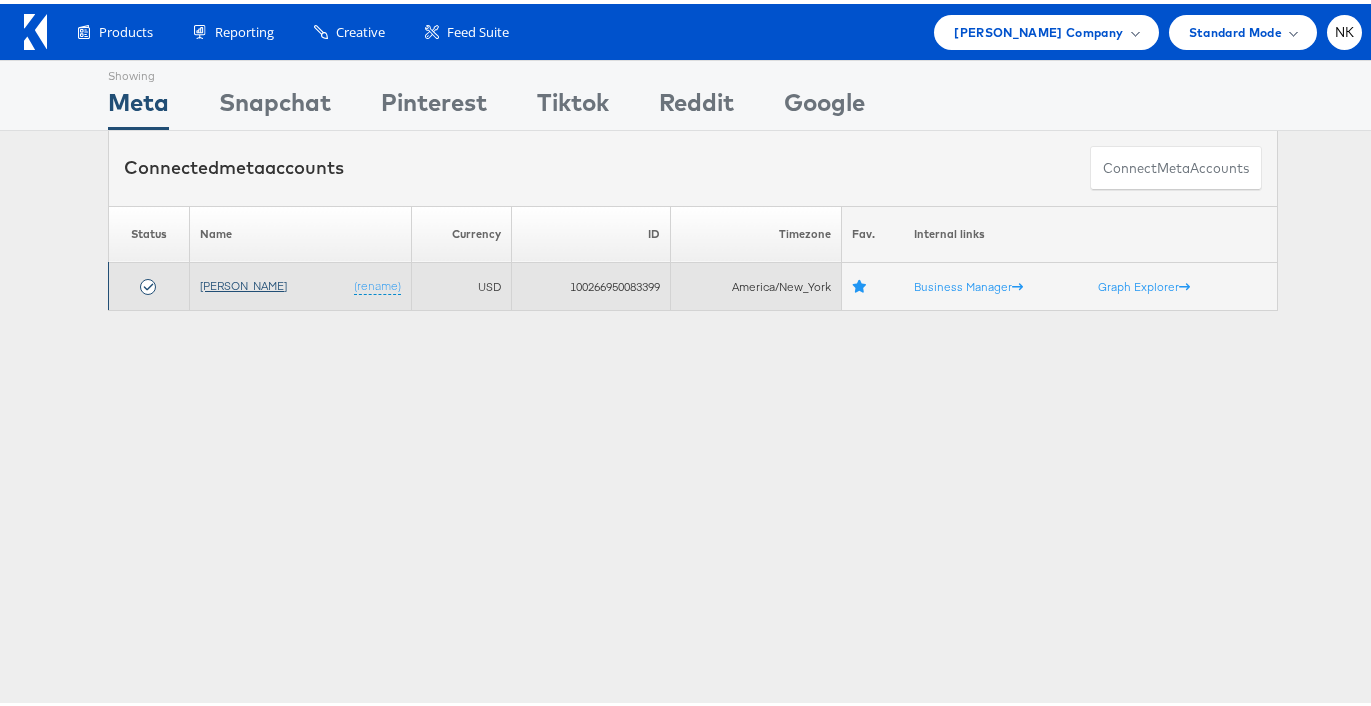 click on "[PERSON_NAME]" at bounding box center (243, 281) 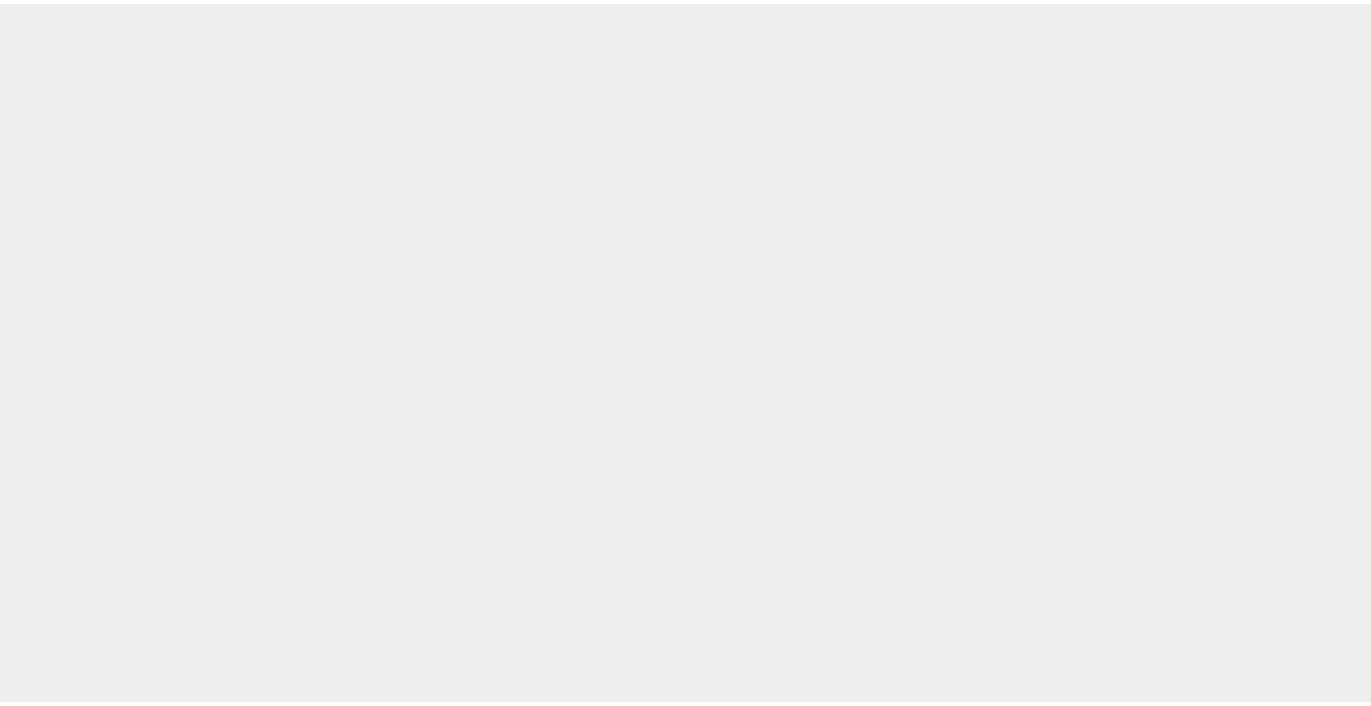 scroll, scrollTop: 0, scrollLeft: 0, axis: both 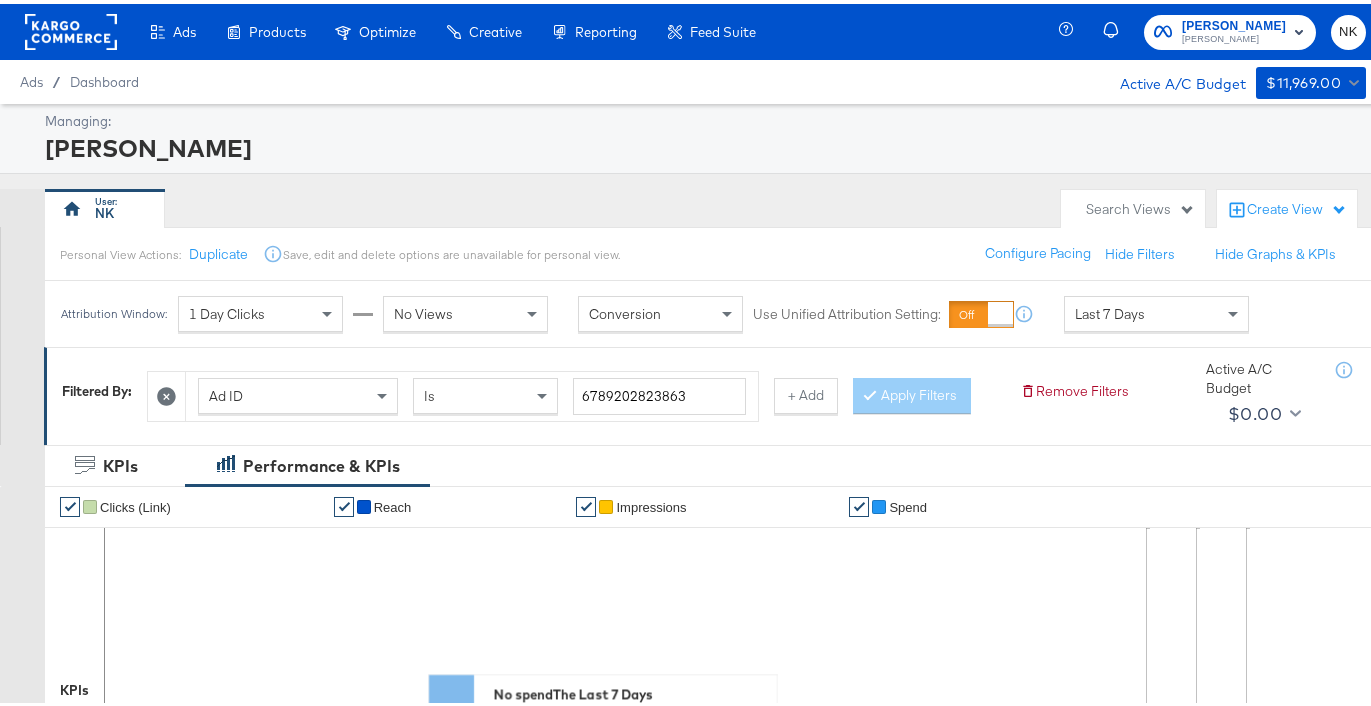 click on "Ad ID Is 6789202823863 + Add   Apply Filters" at bounding box center [575, 387] 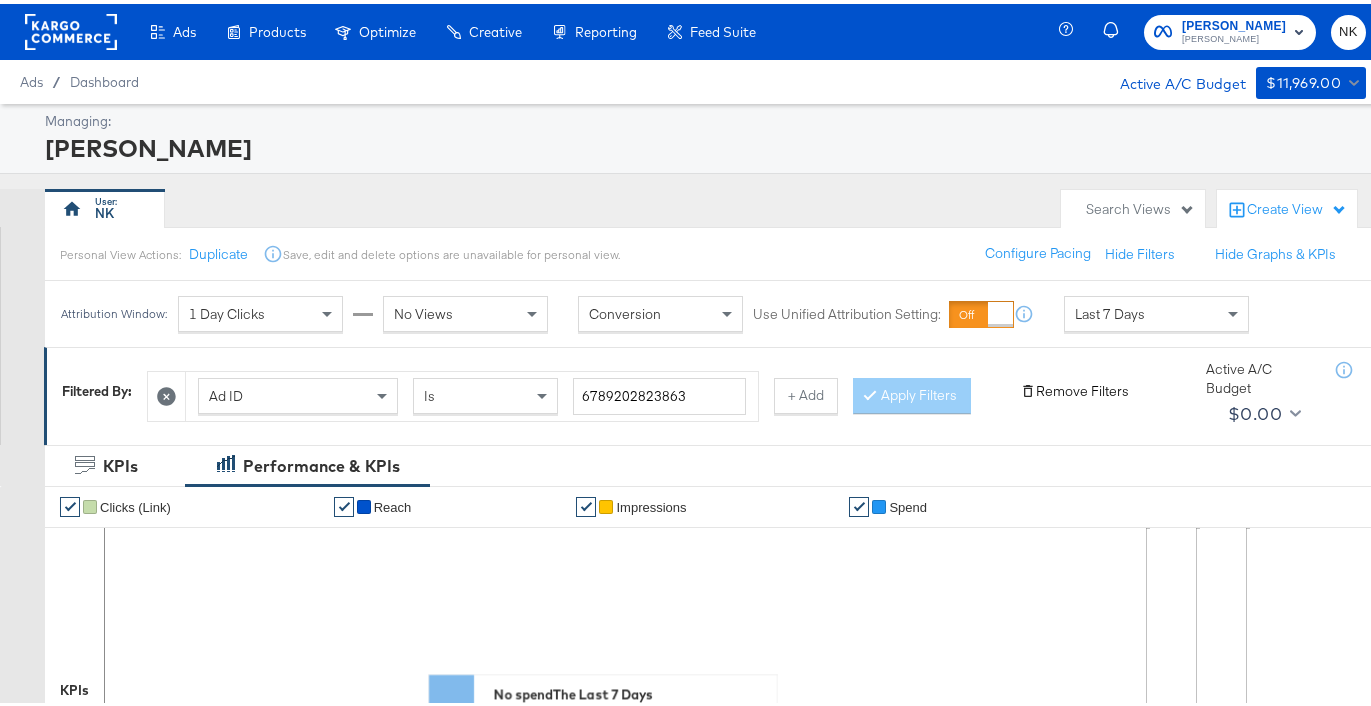 click 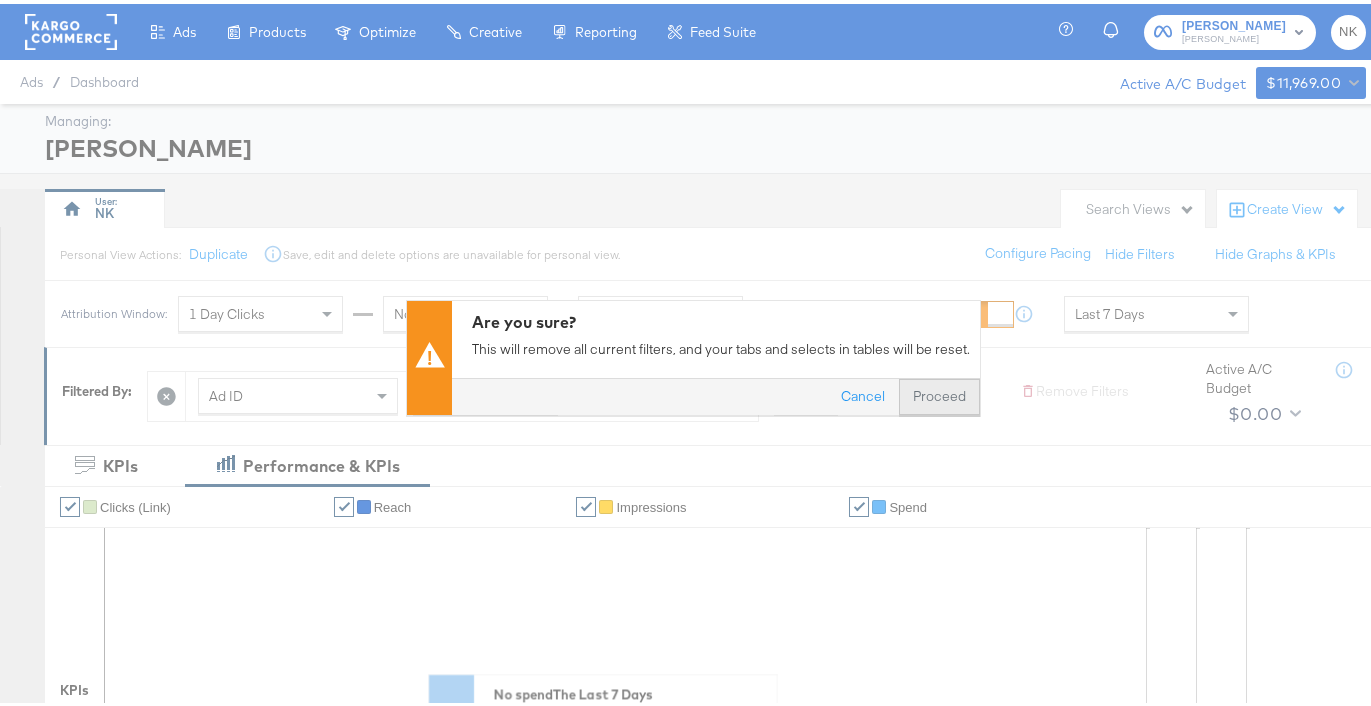 click on "Proceed" at bounding box center (939, 392) 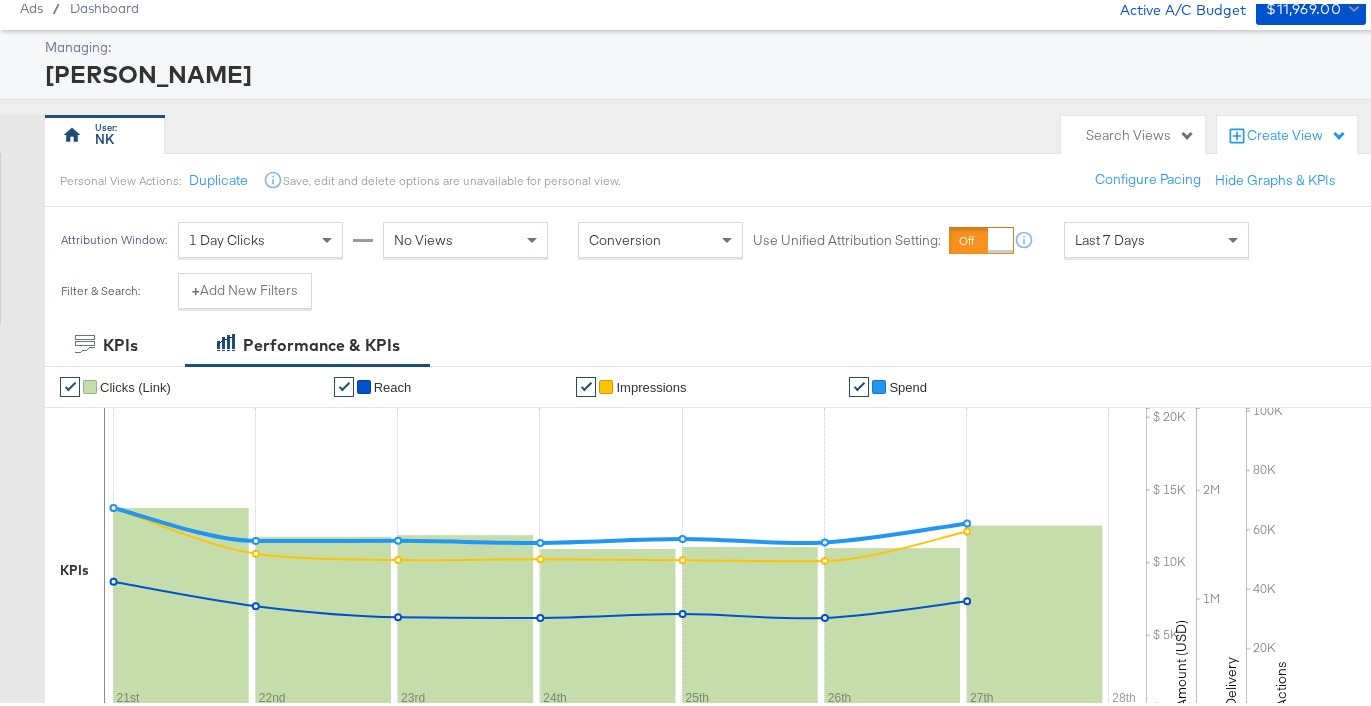 scroll, scrollTop: 669, scrollLeft: 0, axis: vertical 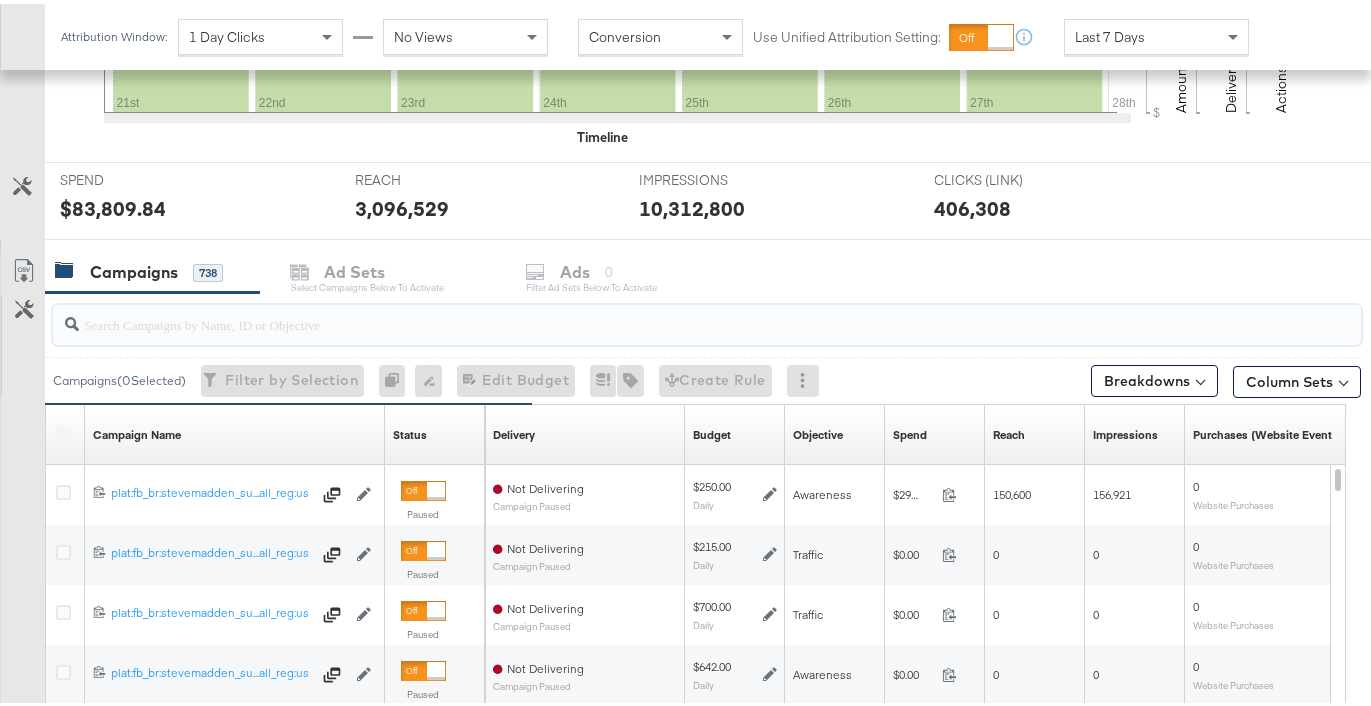 click at bounding box center [662, 312] 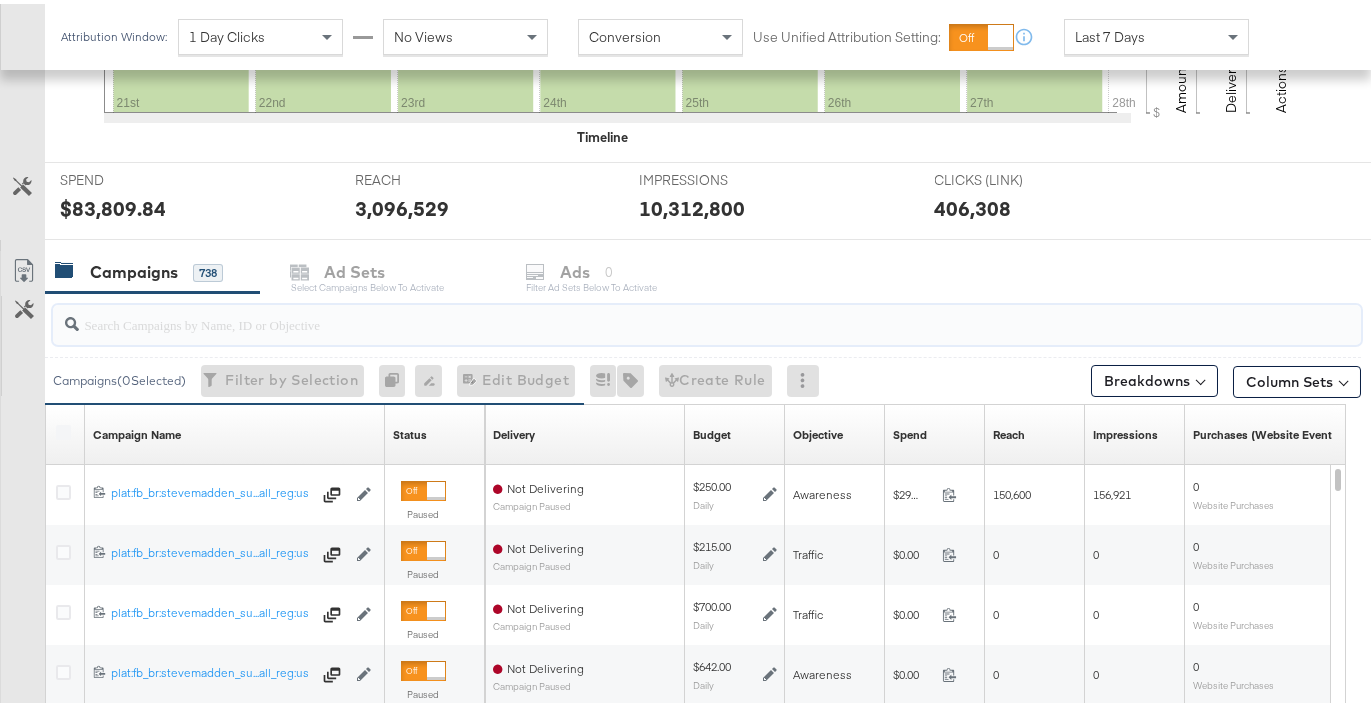 paste on "6641923873263" 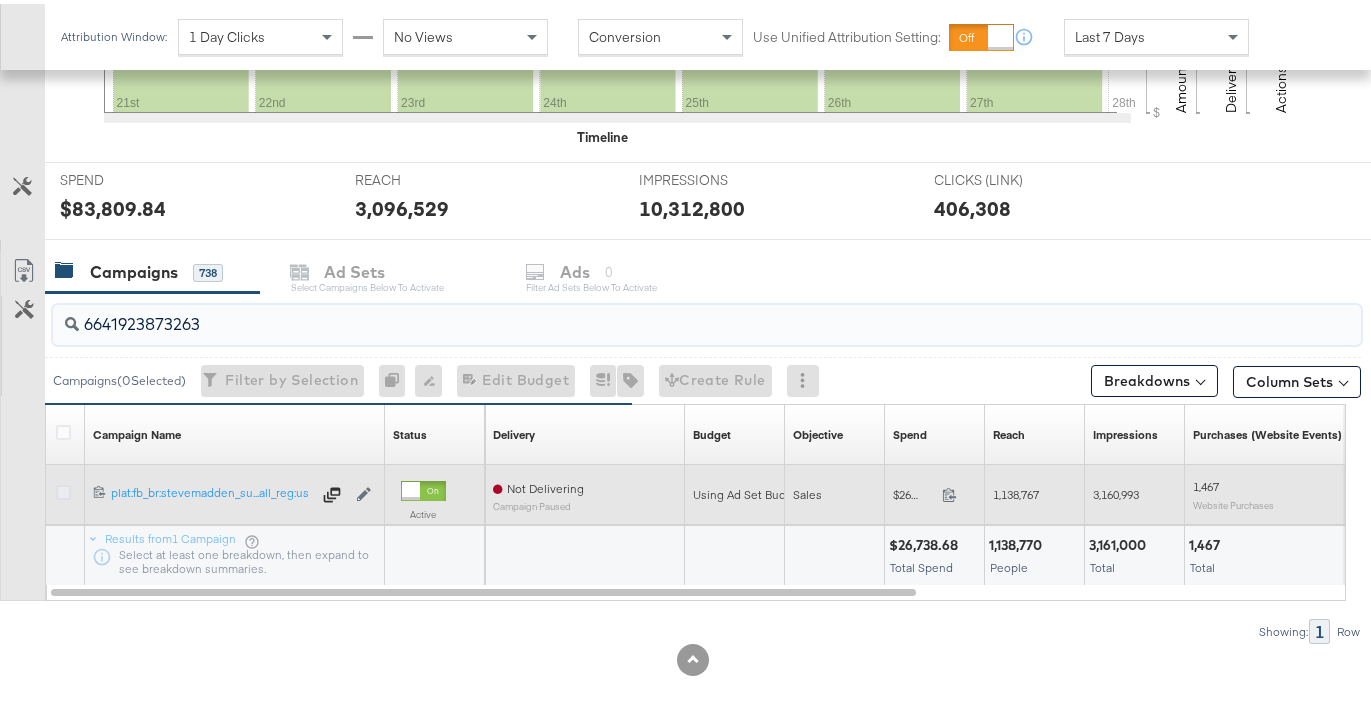 type on "6641923873263" 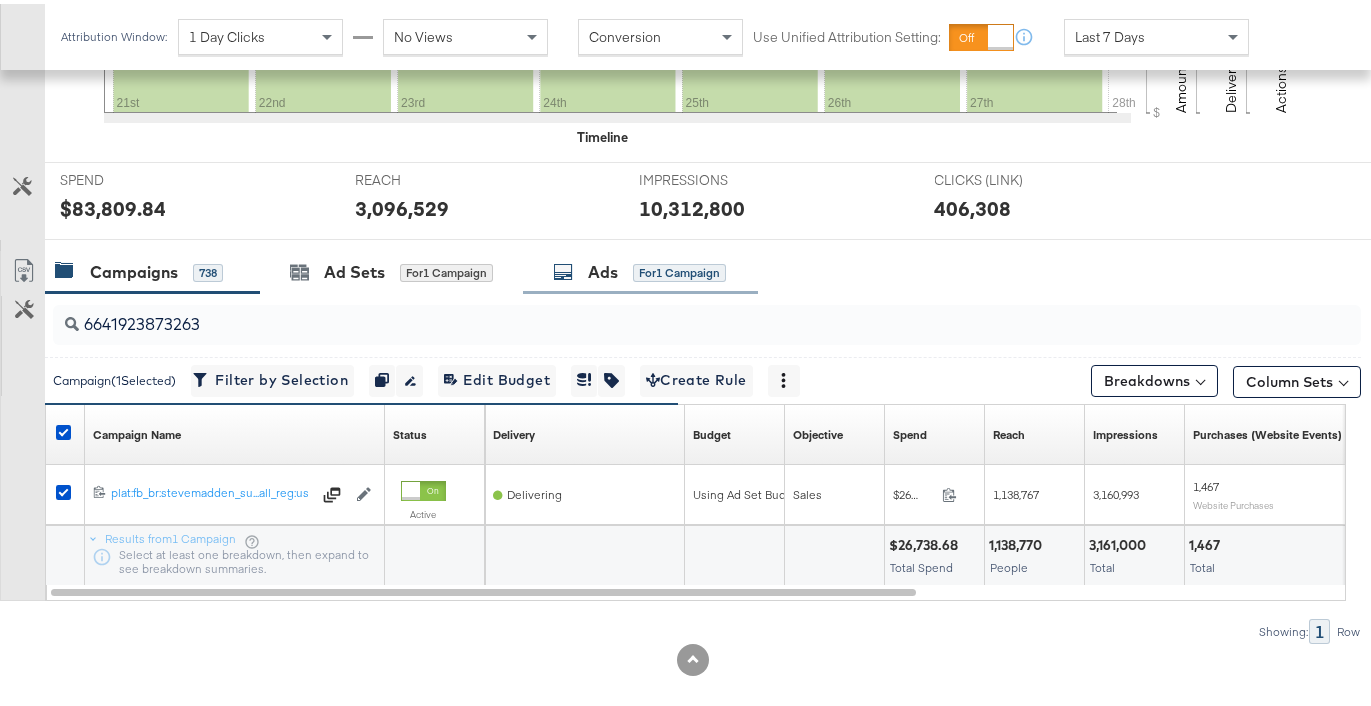 click on "Ads for  1   Campaign" at bounding box center (639, 268) 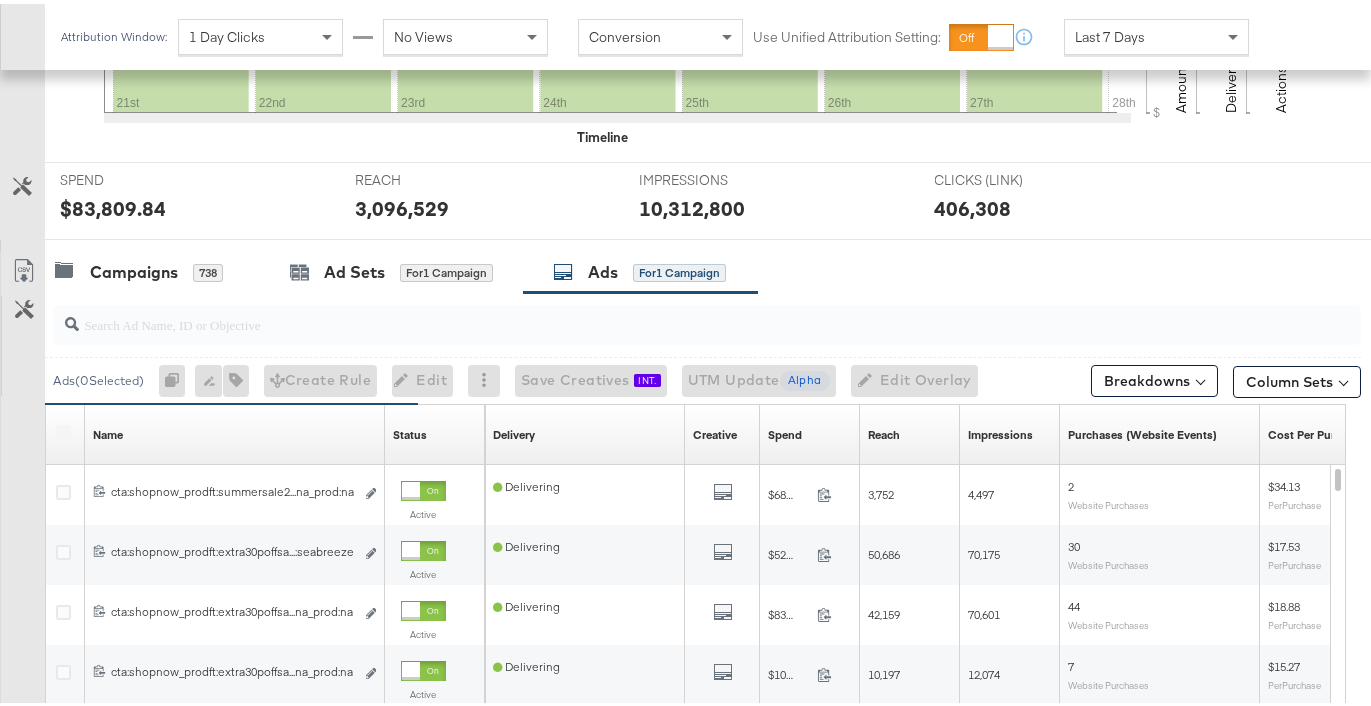 click at bounding box center (662, 312) 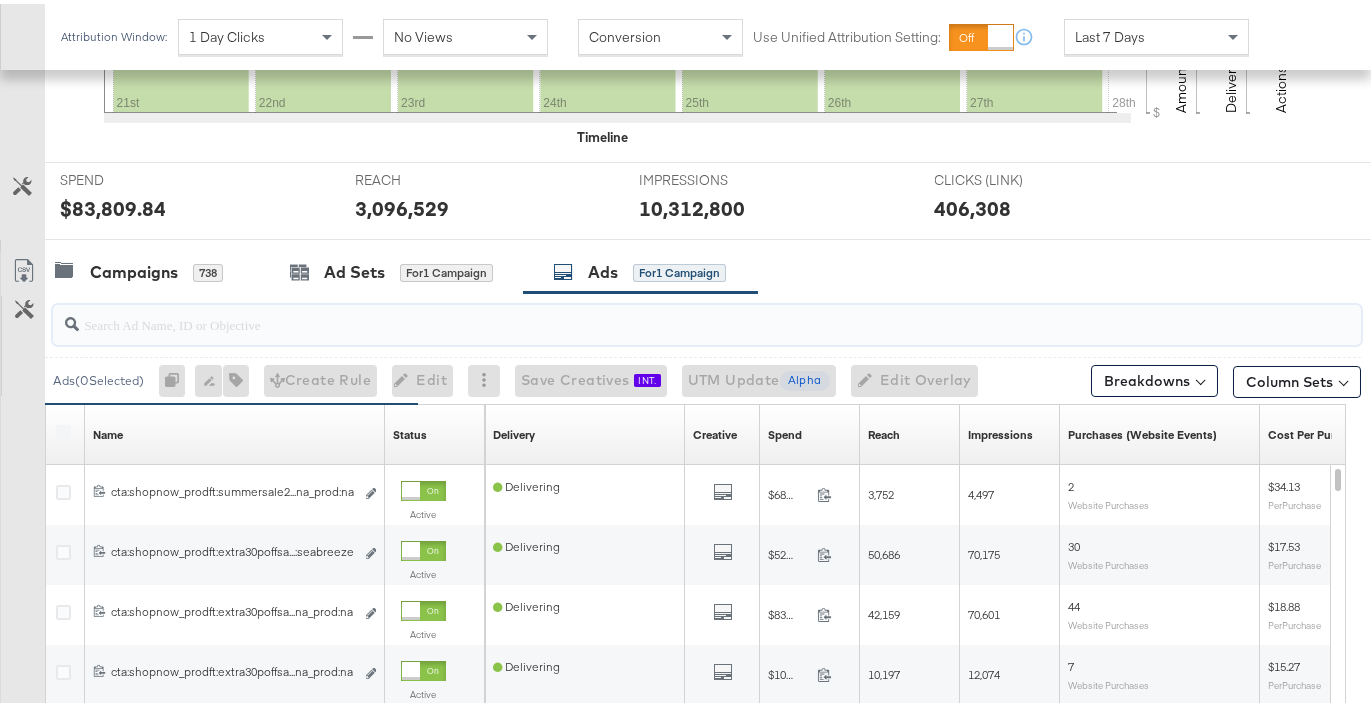 paste on "6816413706663" 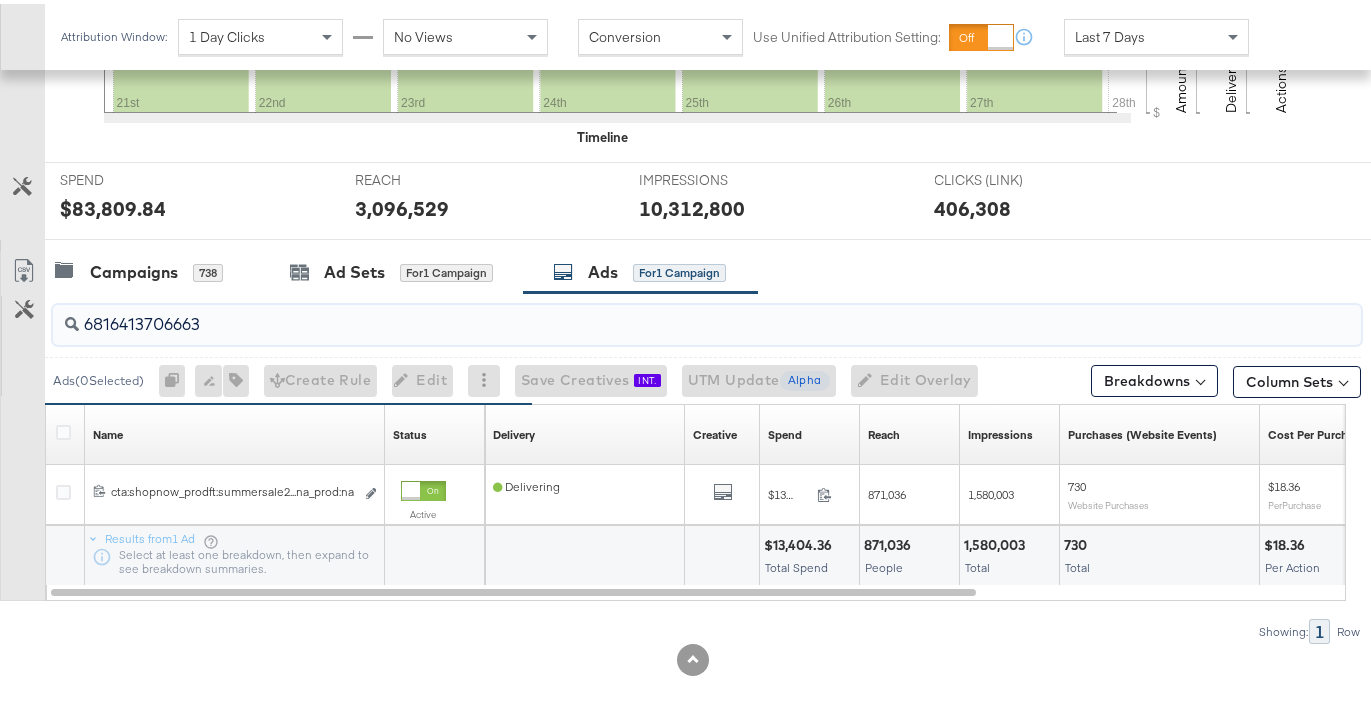 scroll, scrollTop: 691, scrollLeft: 0, axis: vertical 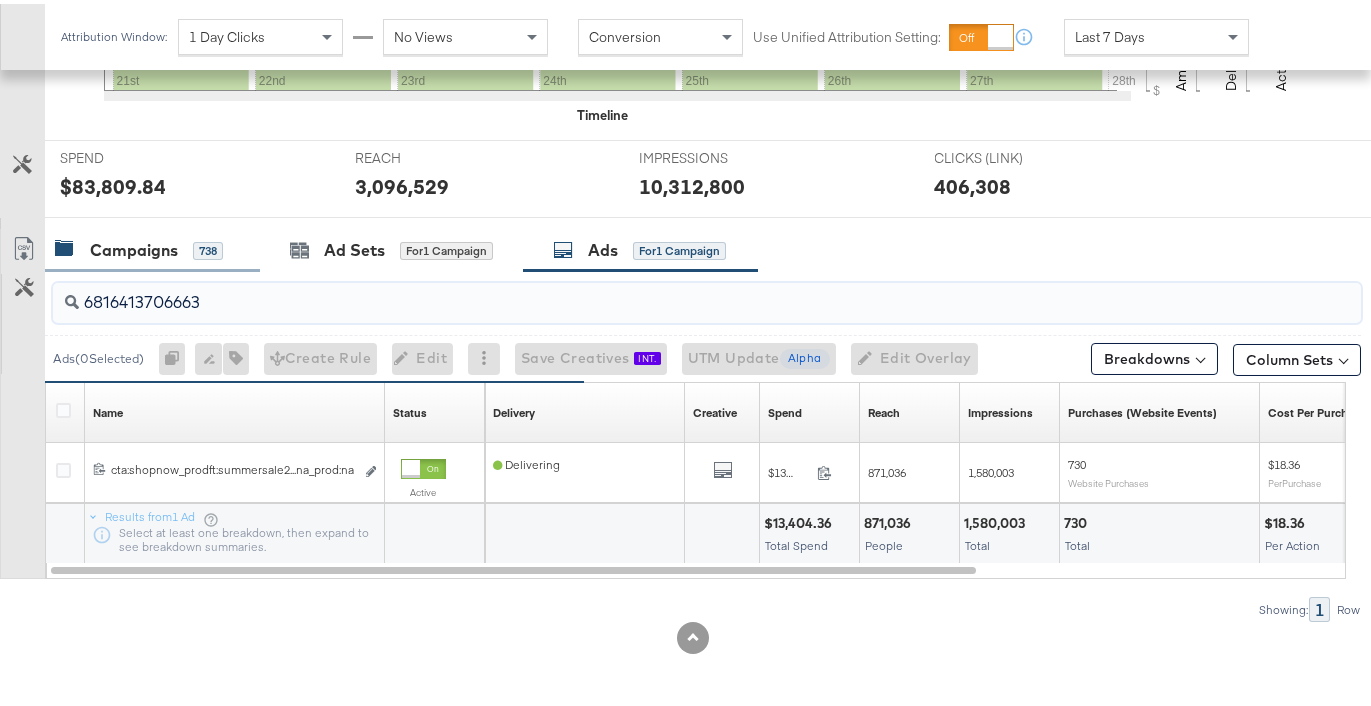 type on "6816413706663" 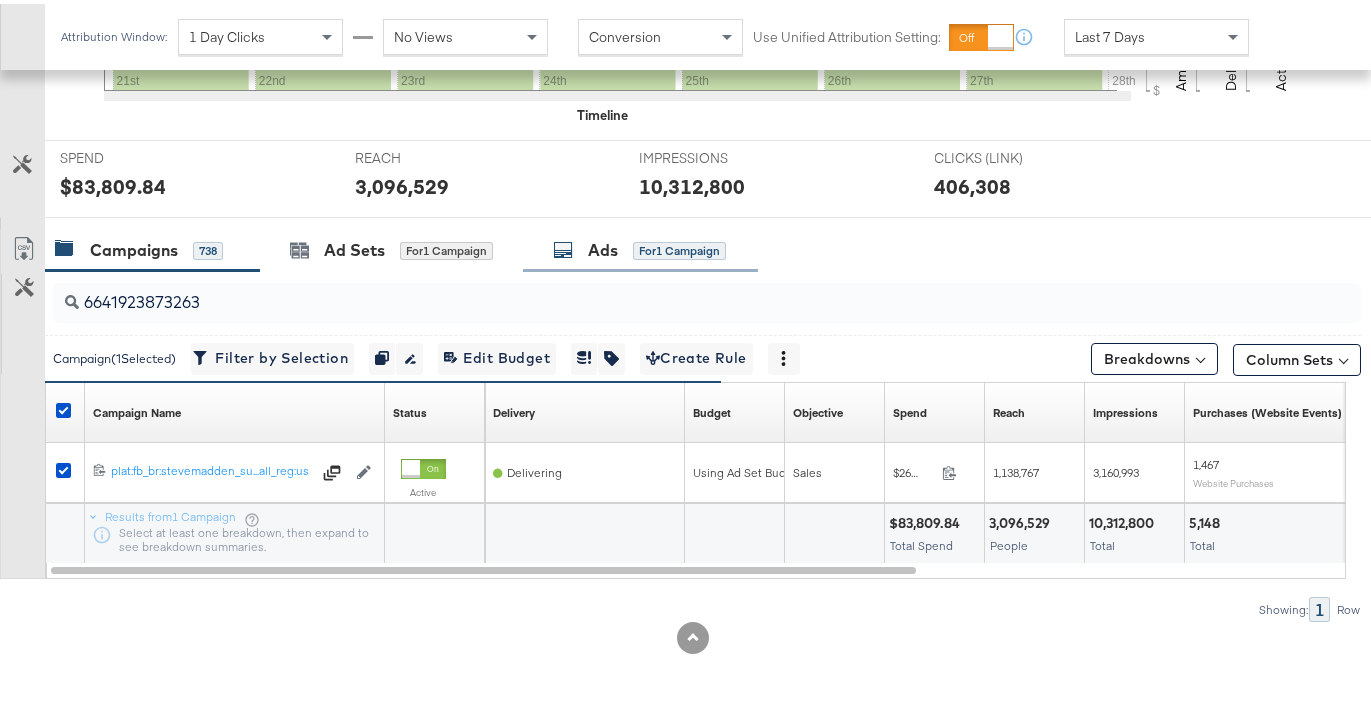 click on "Ads" at bounding box center [603, 246] 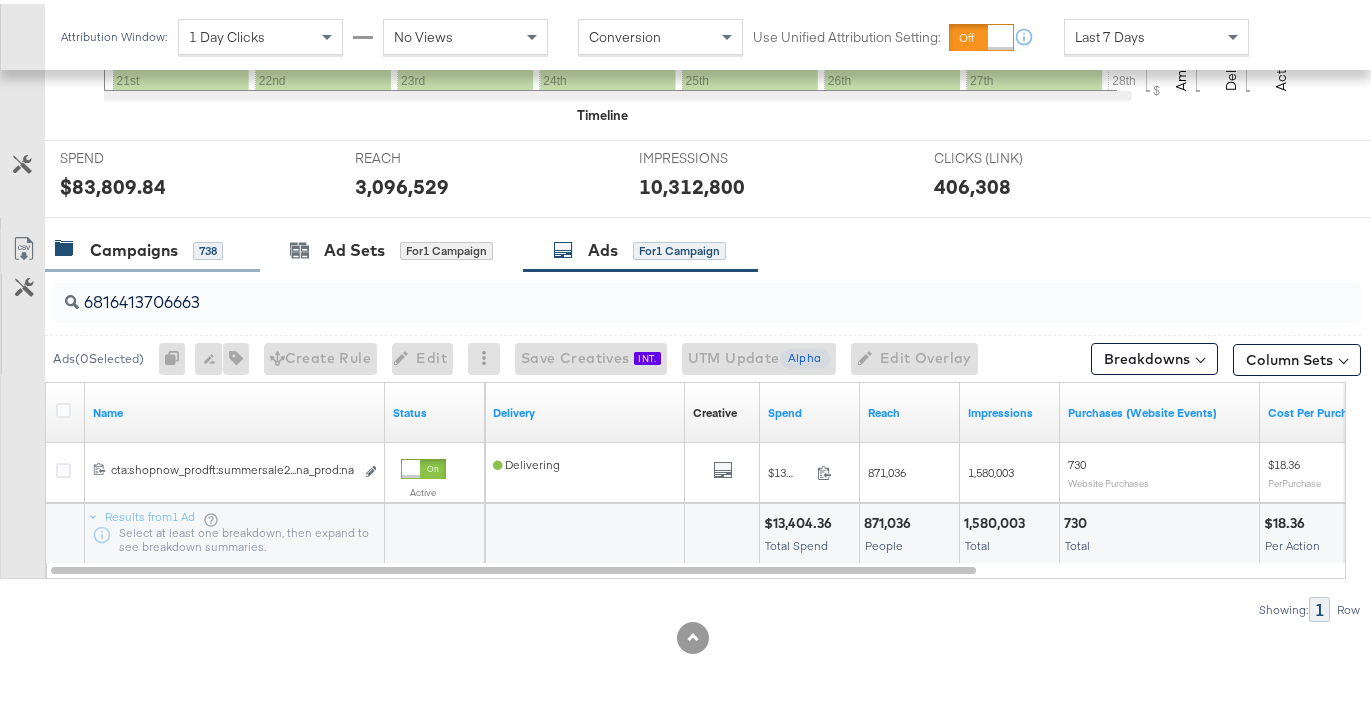 click on "Campaigns" at bounding box center (134, 246) 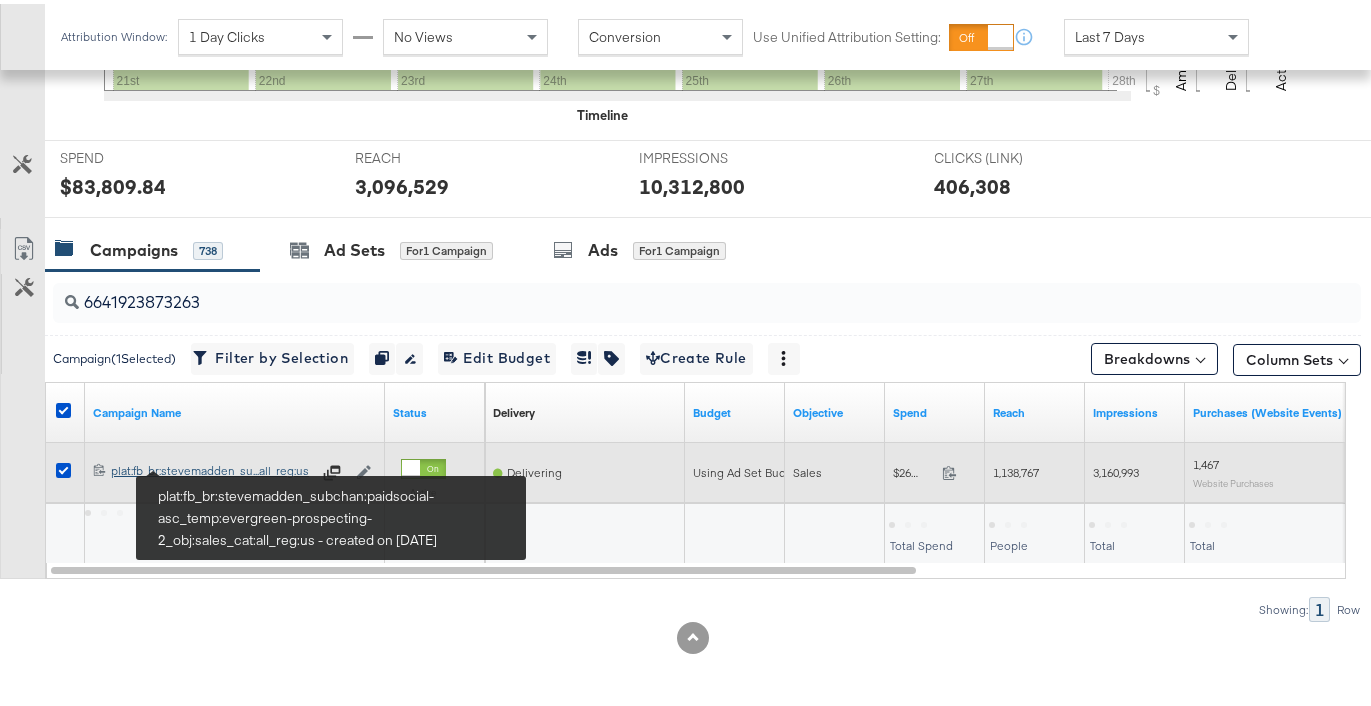 click on "plat:fb_br:stevemadden_subchan:paidsocial-asc_temp:evergreen-prospecting-2_obj:sales_cat:all_reg:us plat:fb_br:[PERSON_NAME]...all_reg:us" at bounding box center (211, 467) 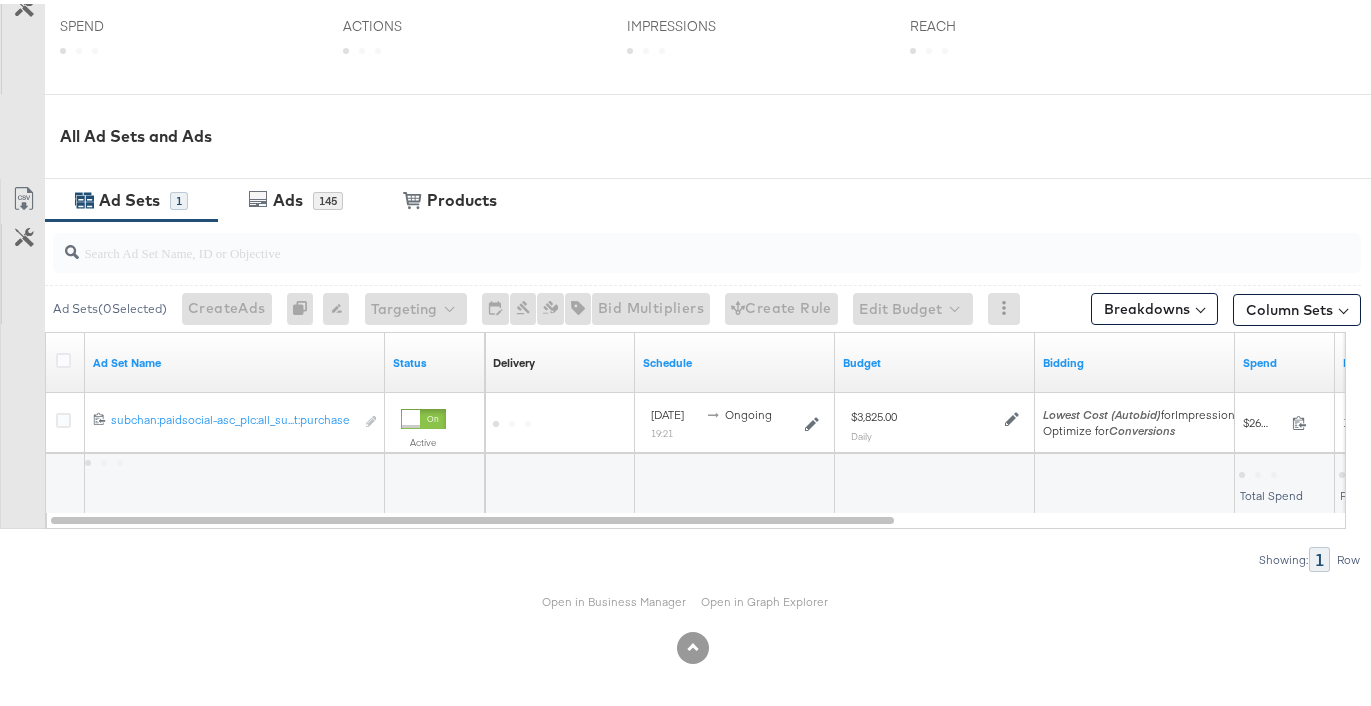 scroll, scrollTop: 824, scrollLeft: 0, axis: vertical 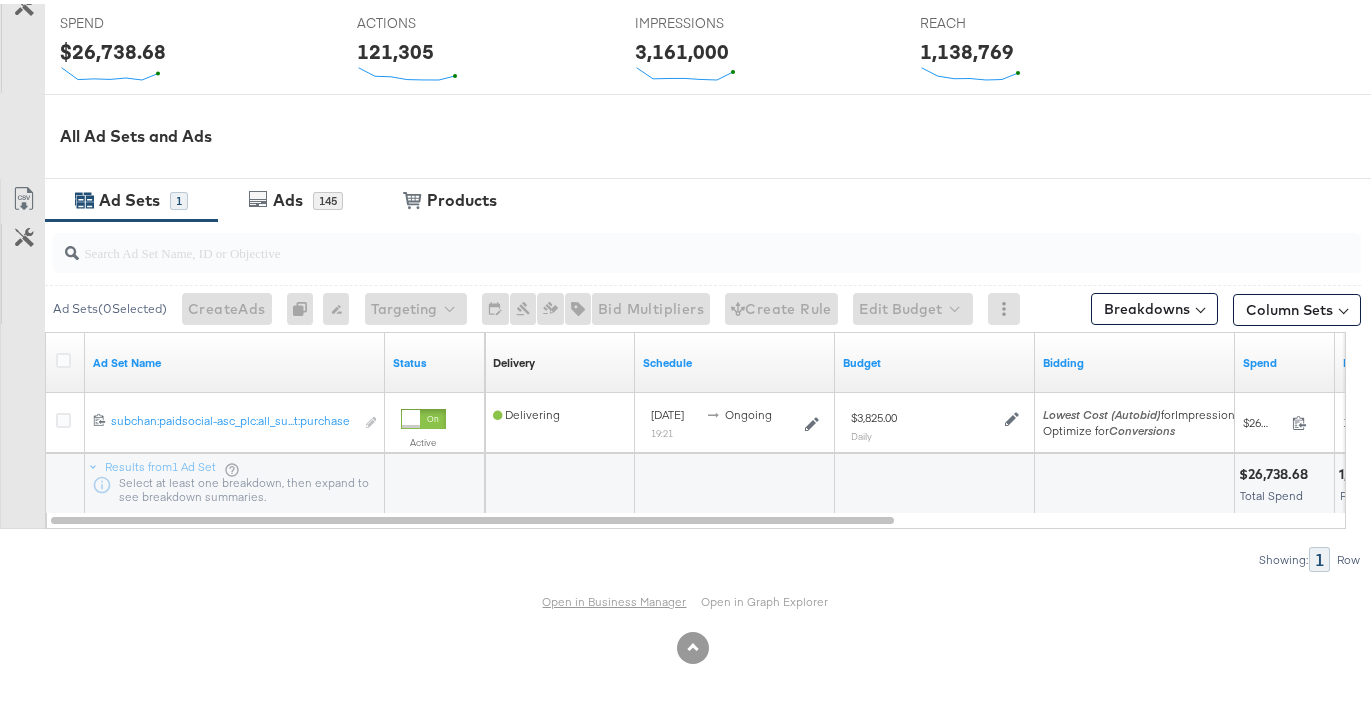 click on "Open in Business Manager" at bounding box center (615, 597) 